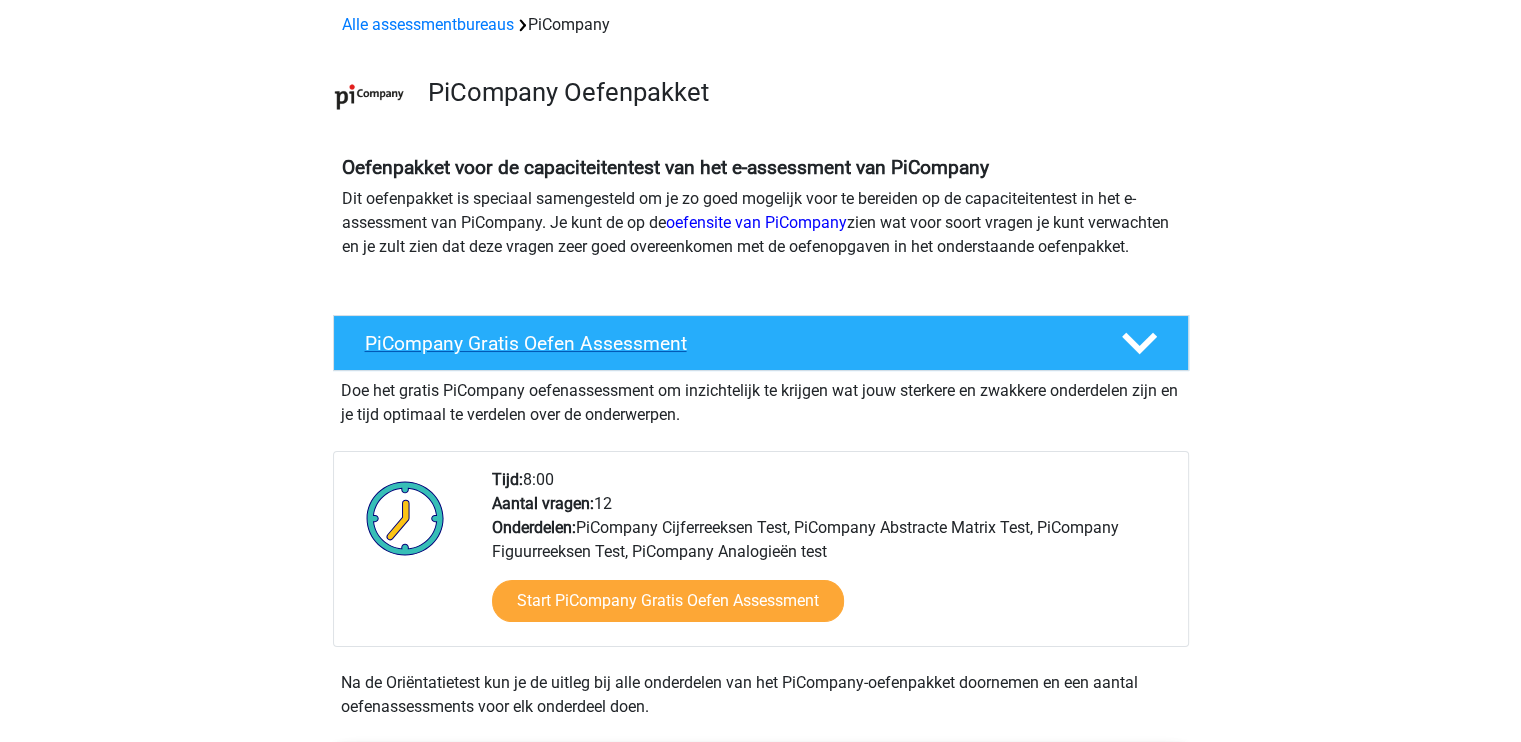 scroll, scrollTop: 88, scrollLeft: 0, axis: vertical 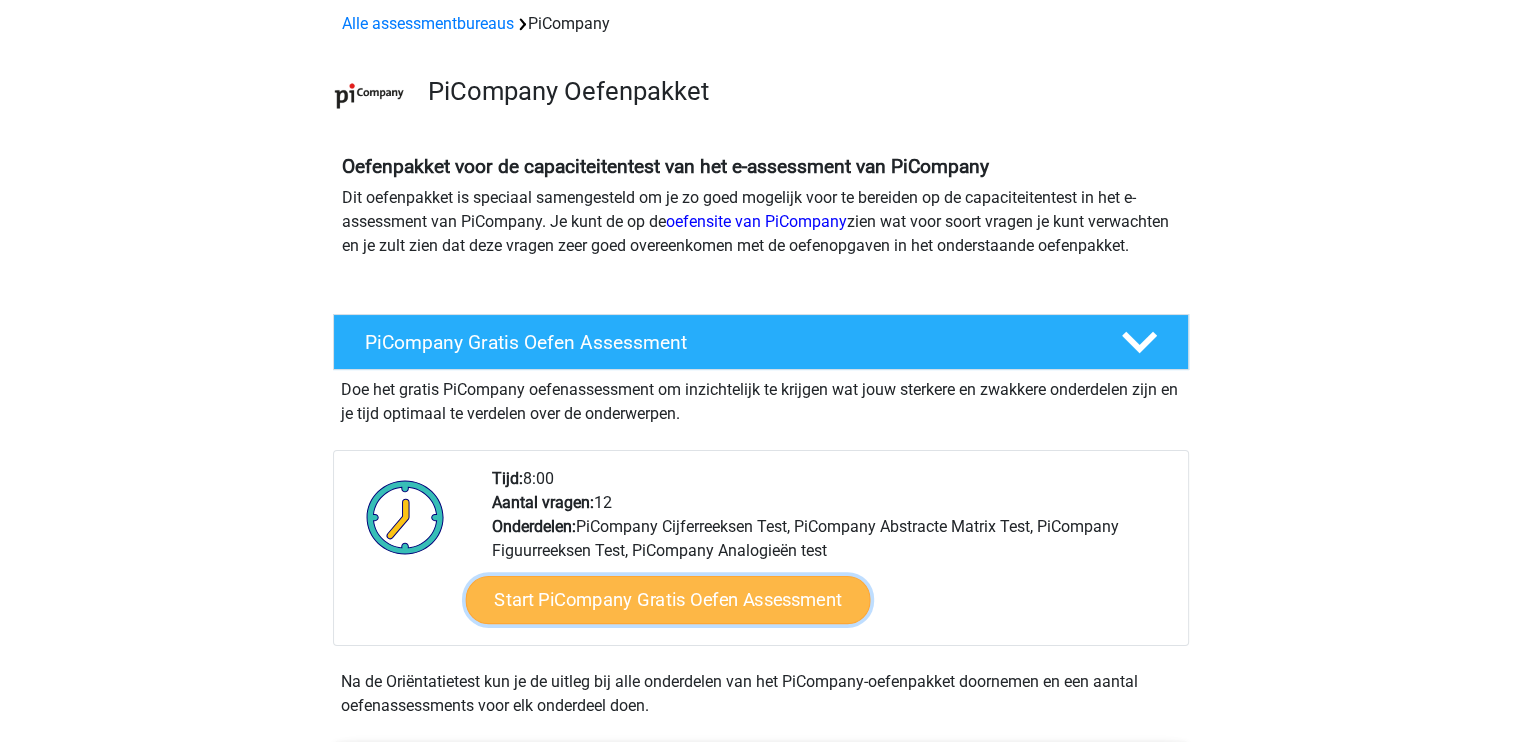 click on "Start PiCompany Gratis Oefen Assessment" at bounding box center [667, 600] 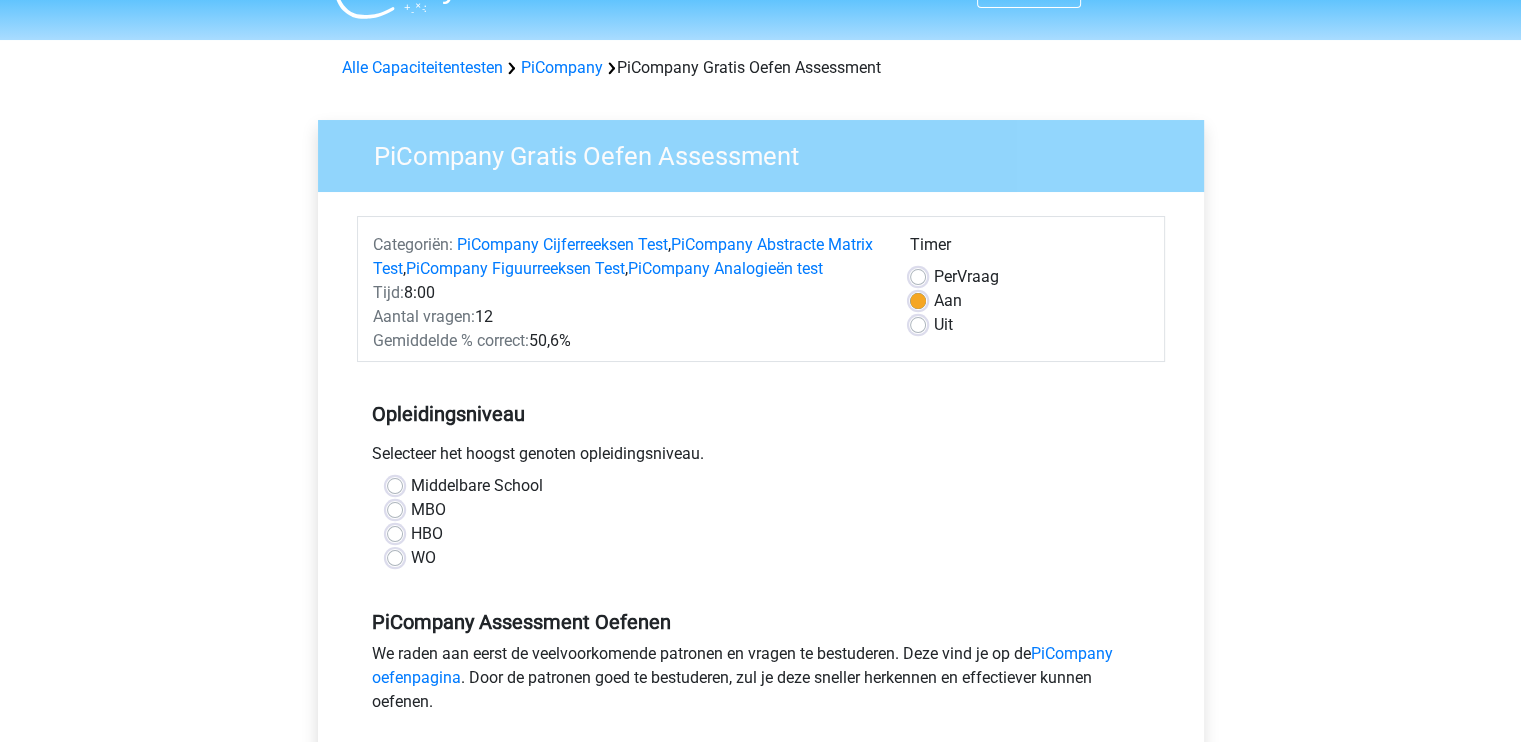 scroll, scrollTop: 58, scrollLeft: 0, axis: vertical 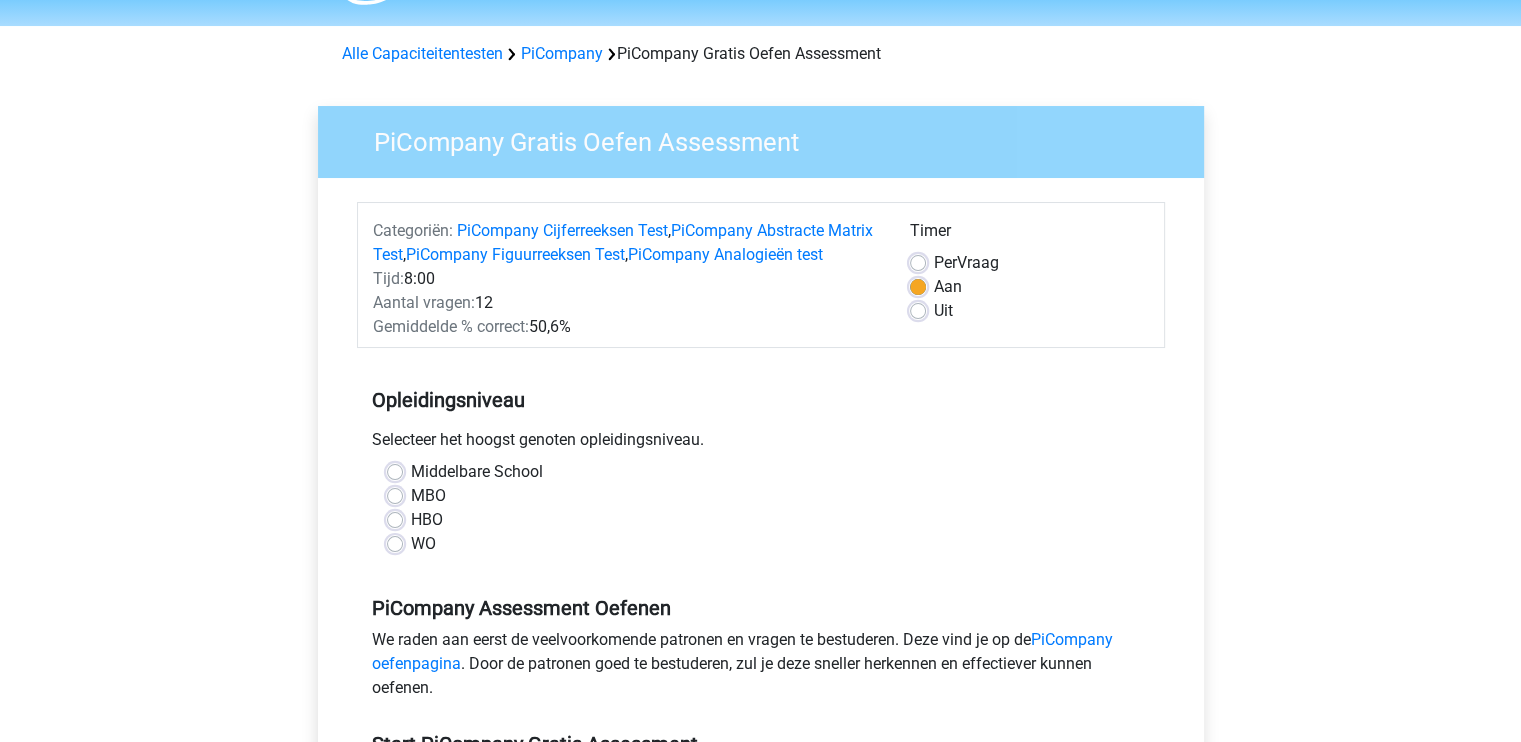 click on "HBO" at bounding box center [427, 520] 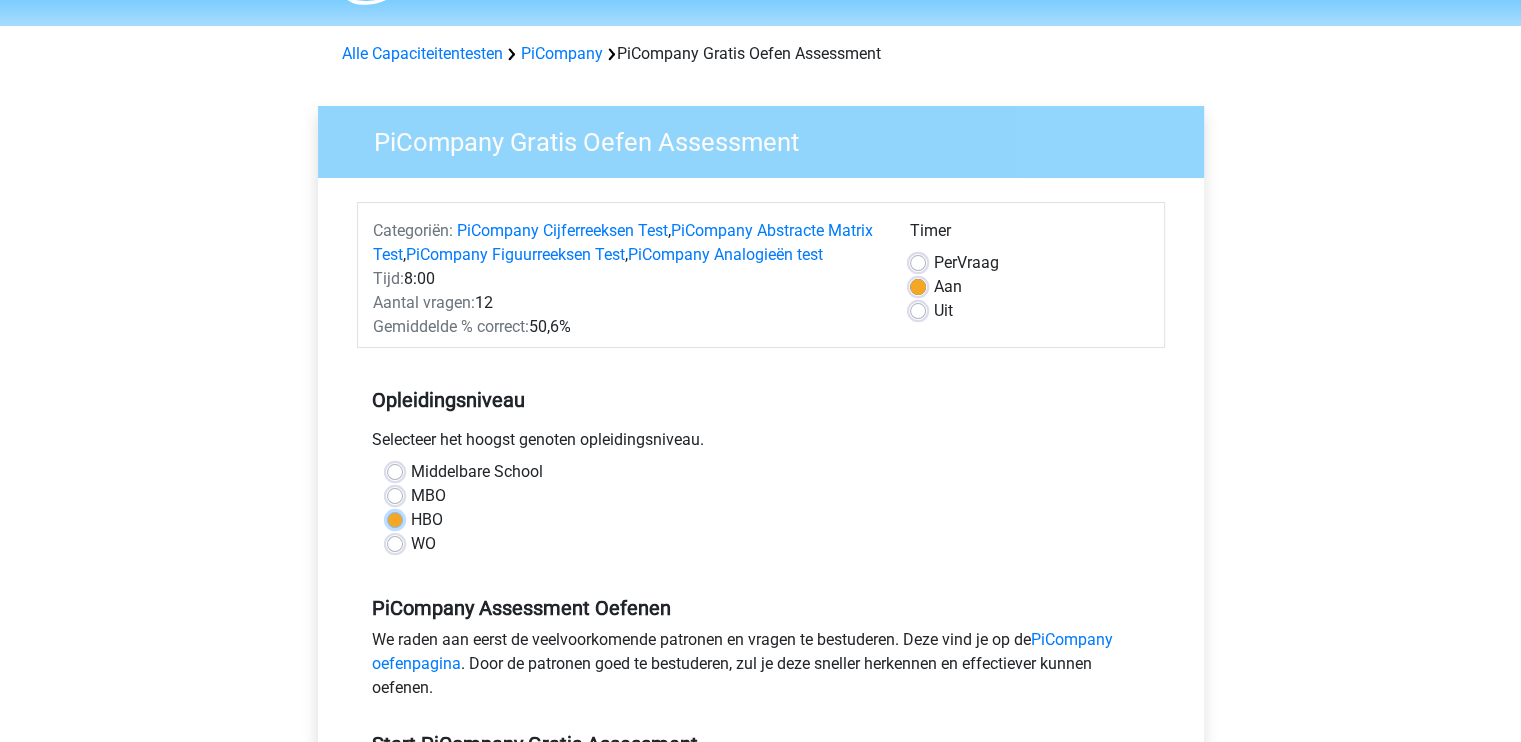 click on "HBO" at bounding box center [395, 518] 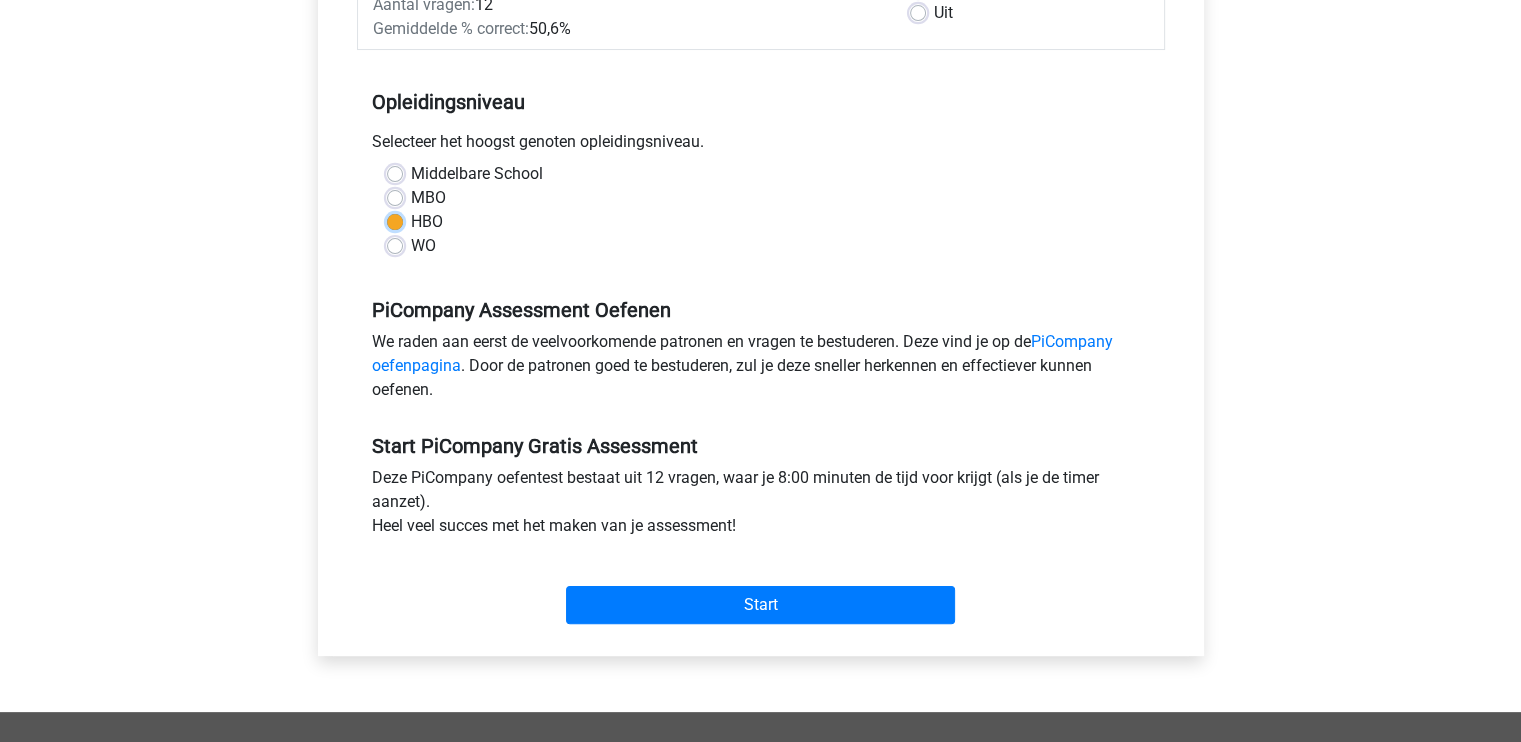scroll, scrollTop: 352, scrollLeft: 0, axis: vertical 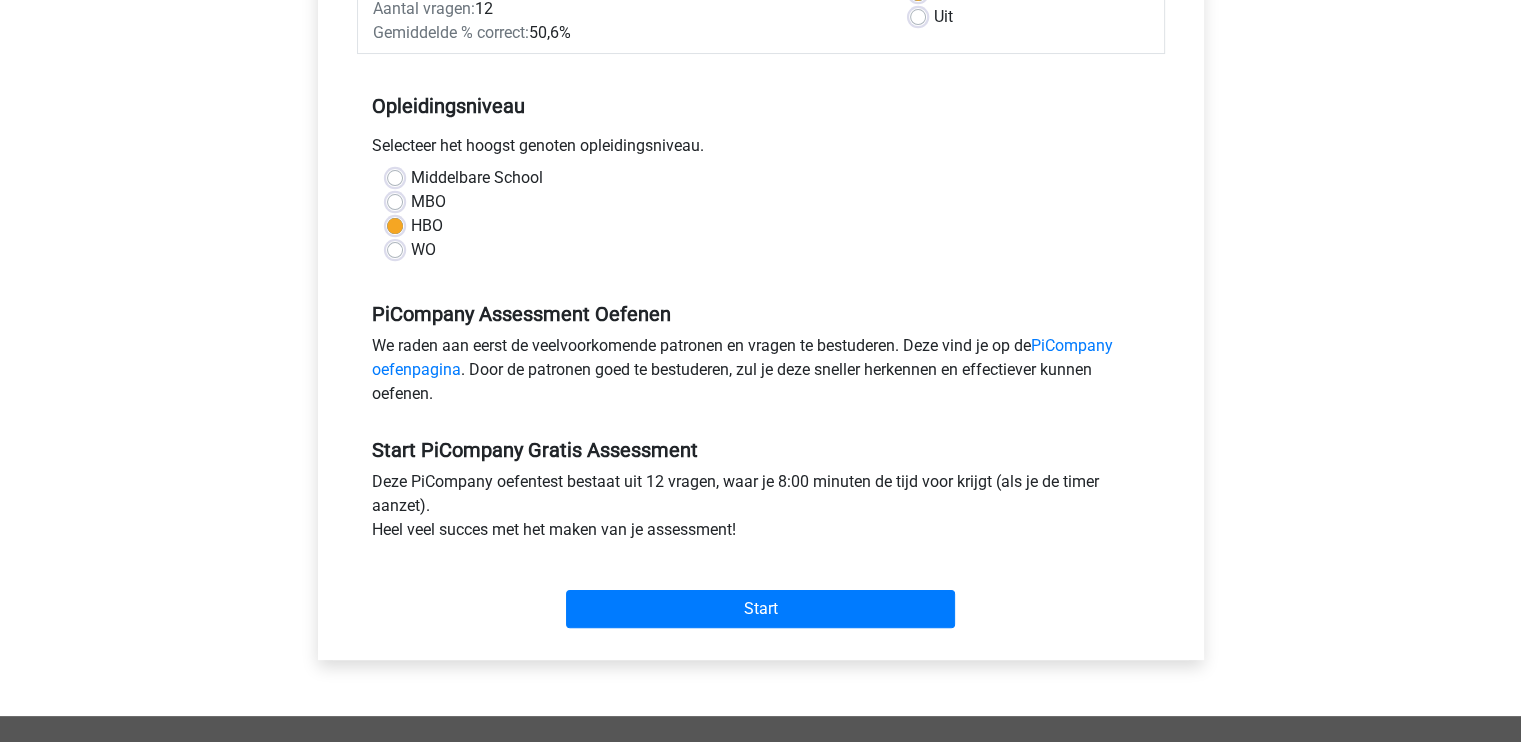 click on "Middelbare School" at bounding box center [477, 178] 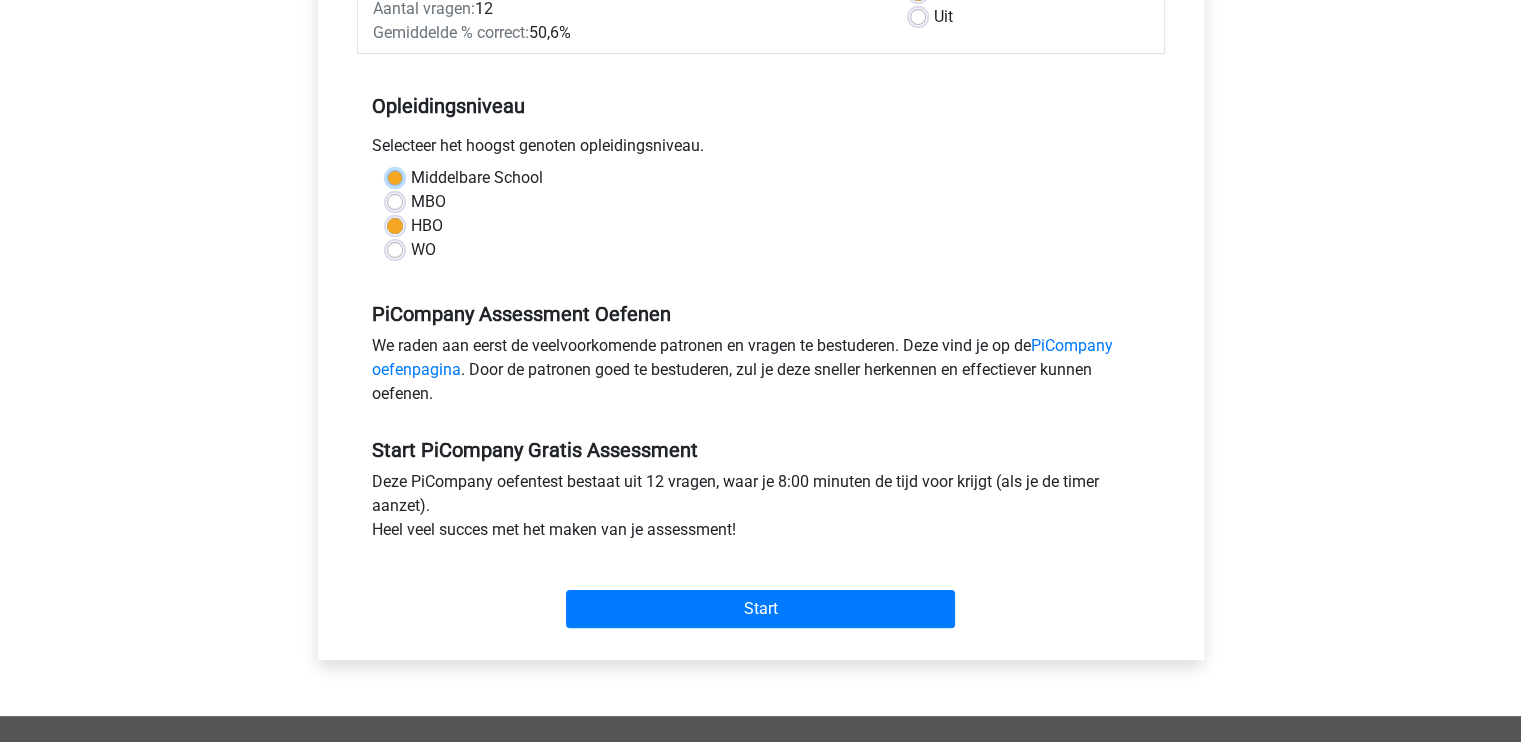 click on "Middelbare School" at bounding box center (395, 176) 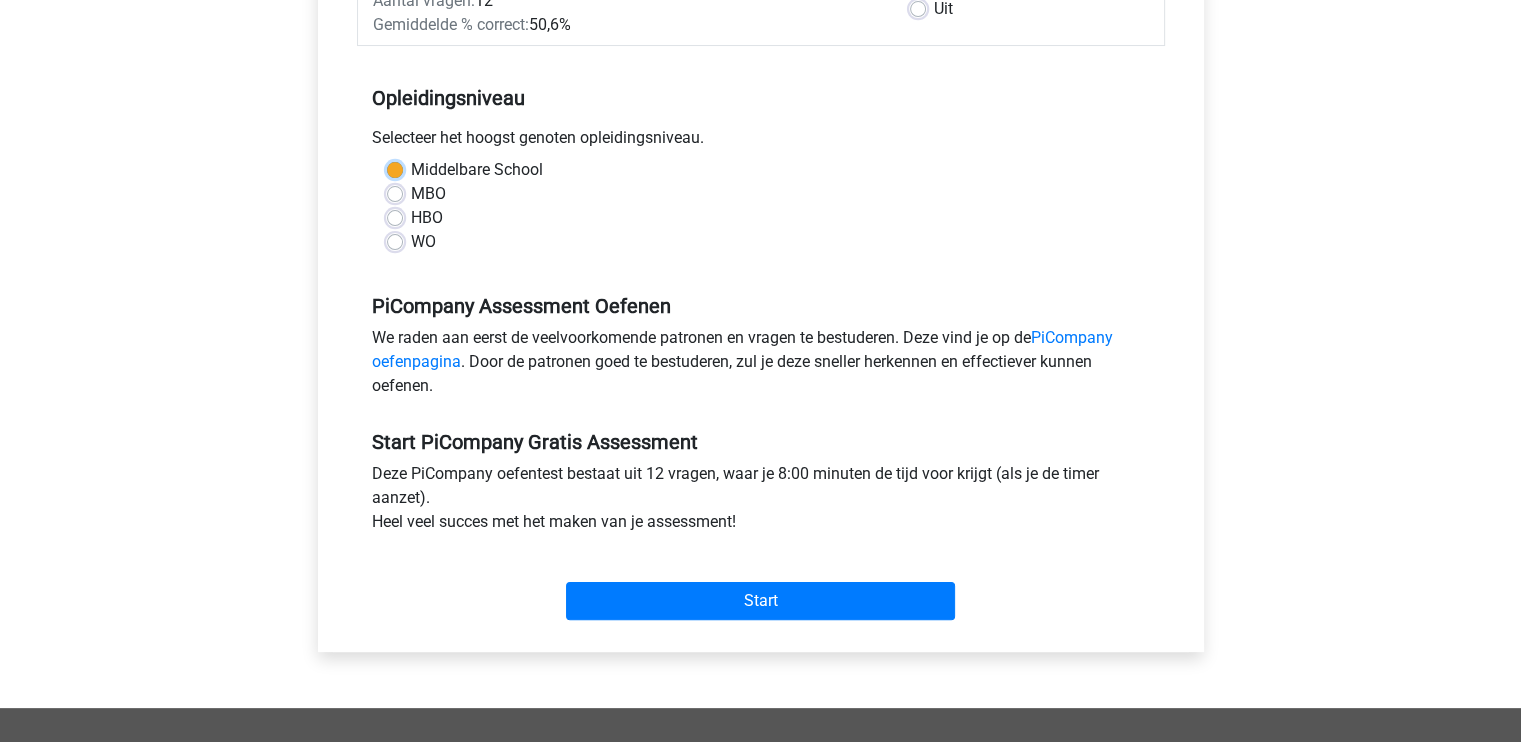 scroll, scrollTop: 360, scrollLeft: 0, axis: vertical 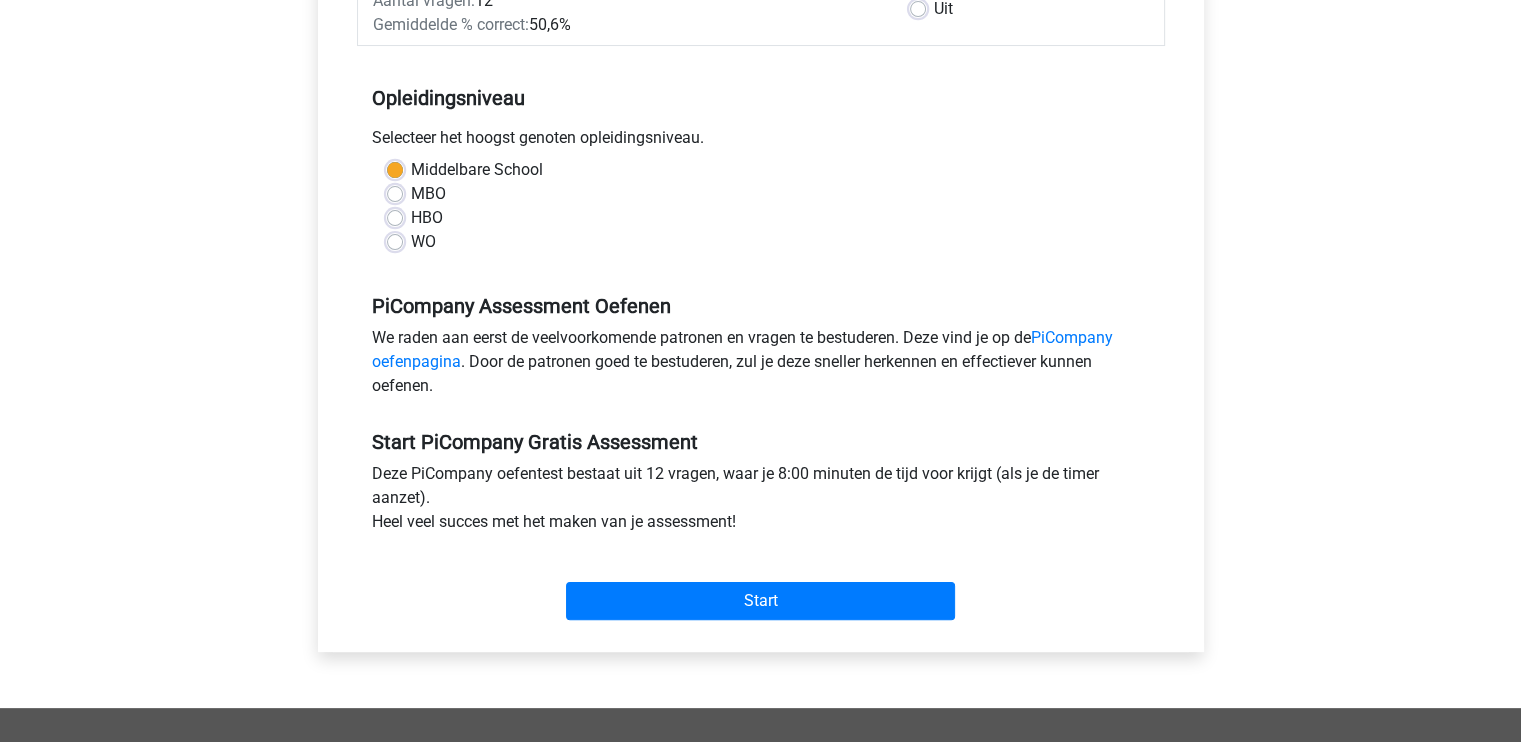 click on "Start" at bounding box center [761, 585] 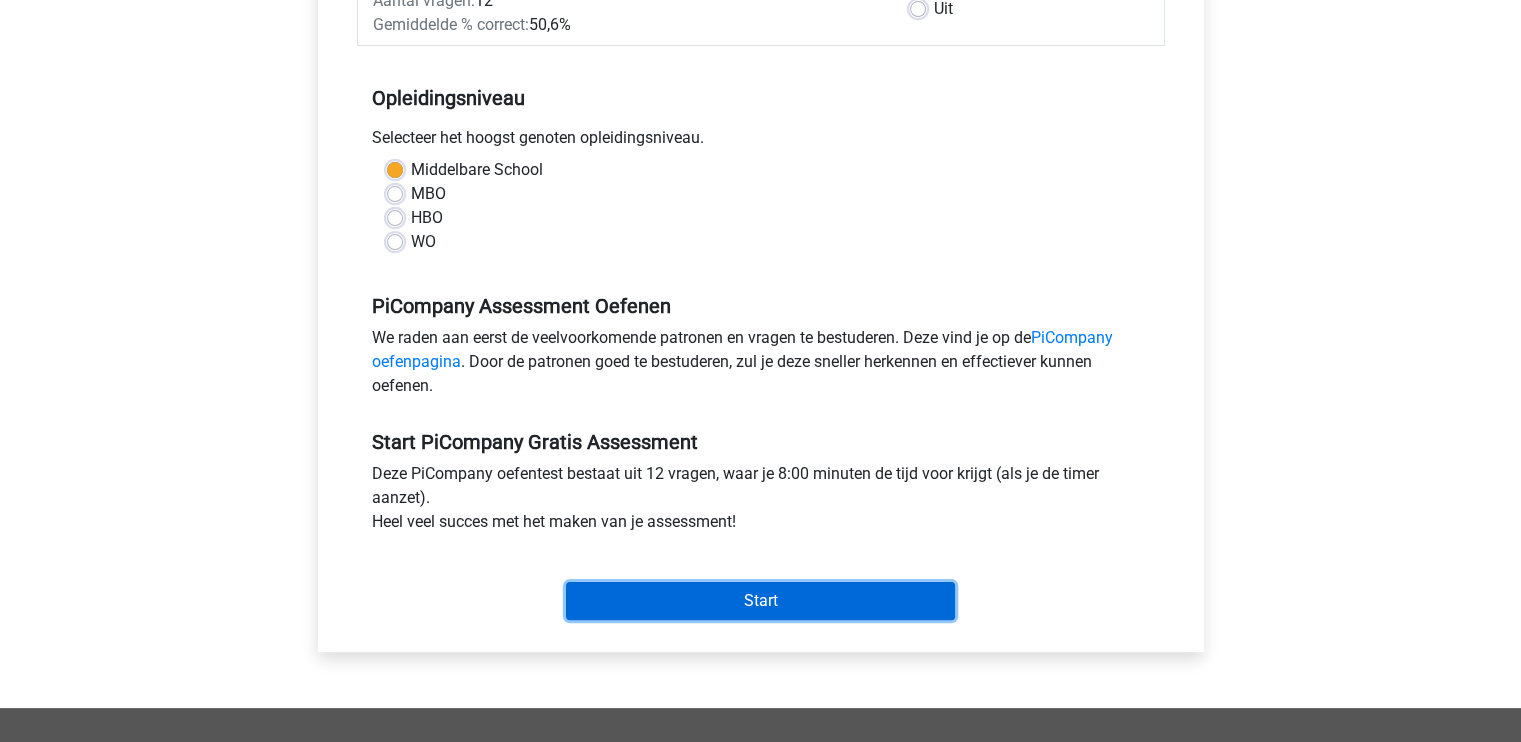 click on "Start" at bounding box center (760, 601) 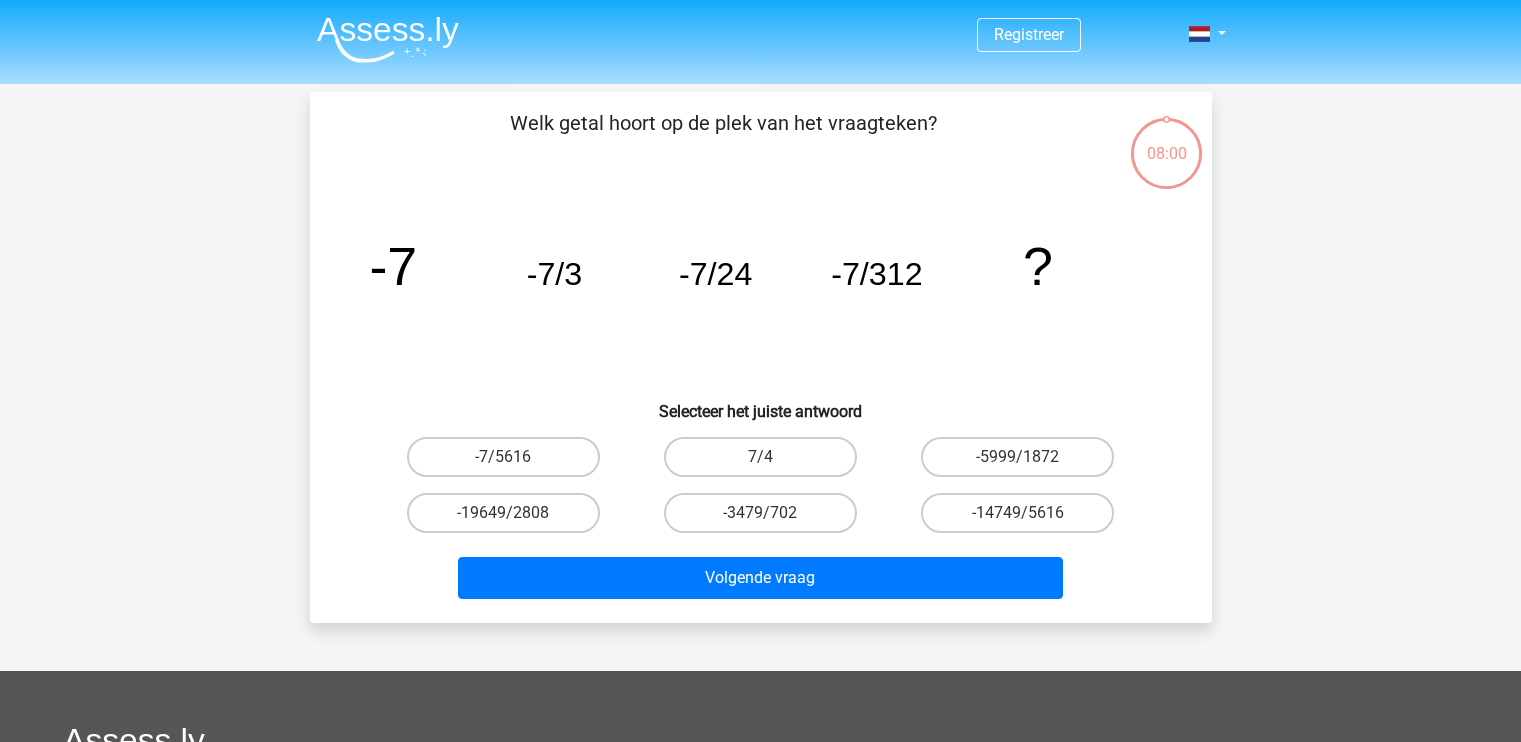 scroll, scrollTop: 0, scrollLeft: 0, axis: both 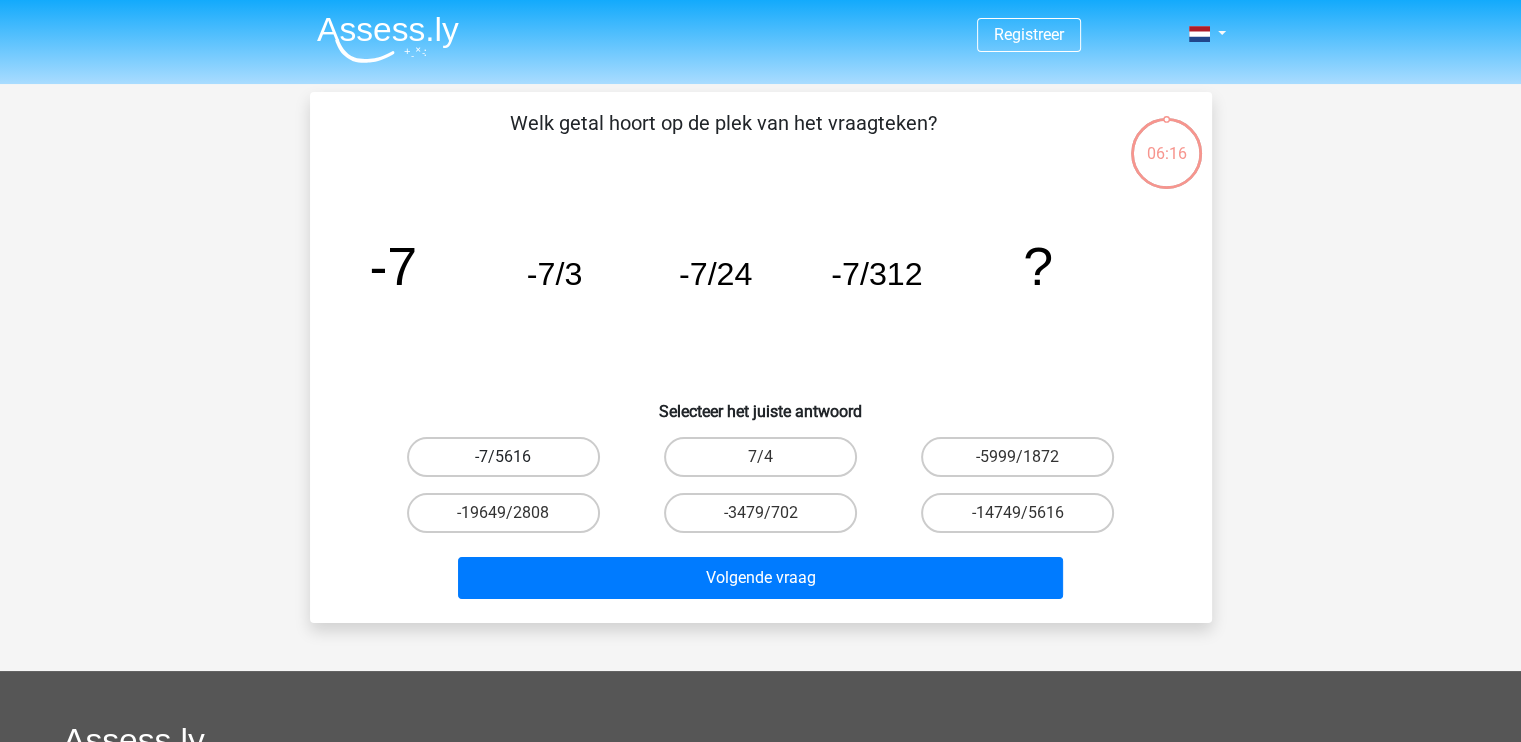 click on "-7/5616" at bounding box center [503, 457] 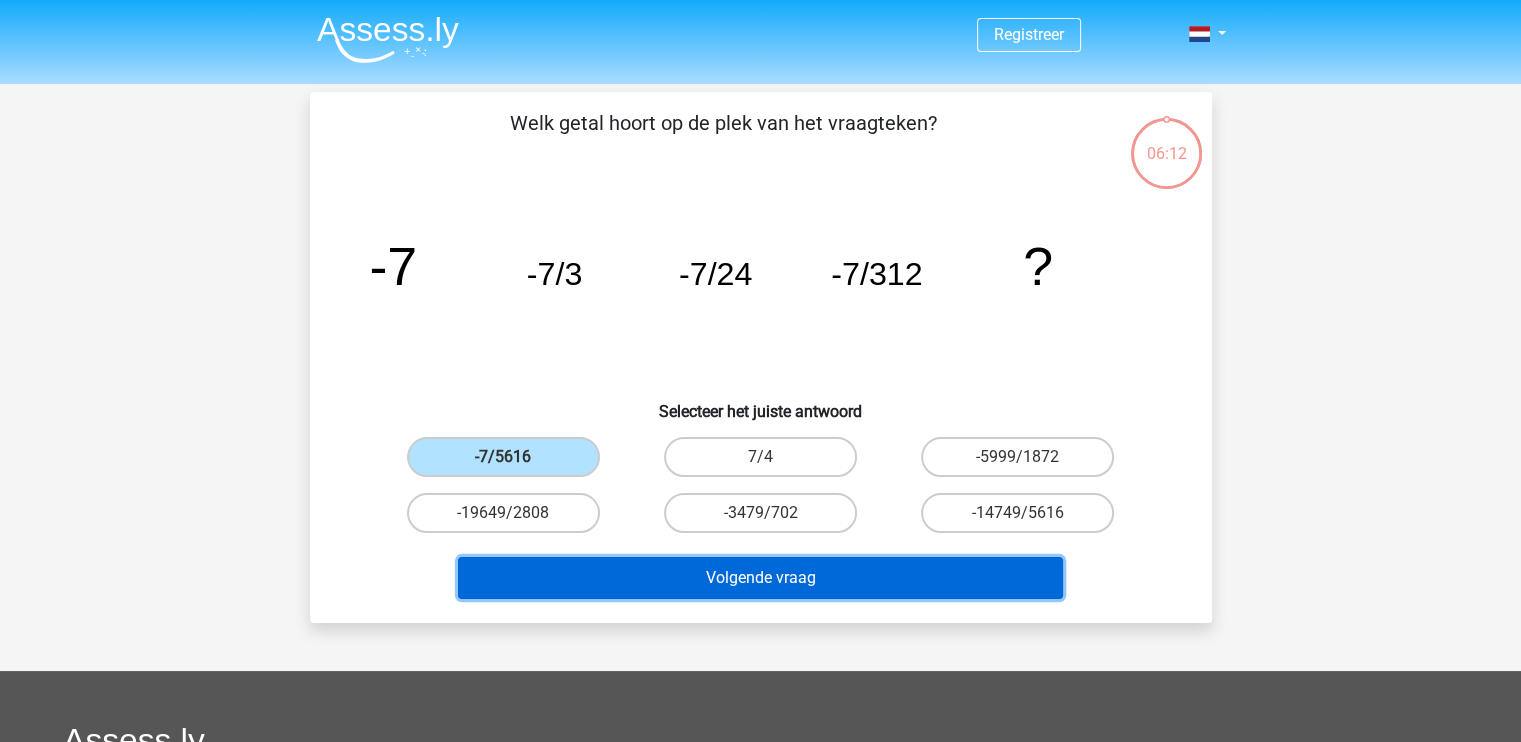 click on "Volgende vraag" at bounding box center (760, 578) 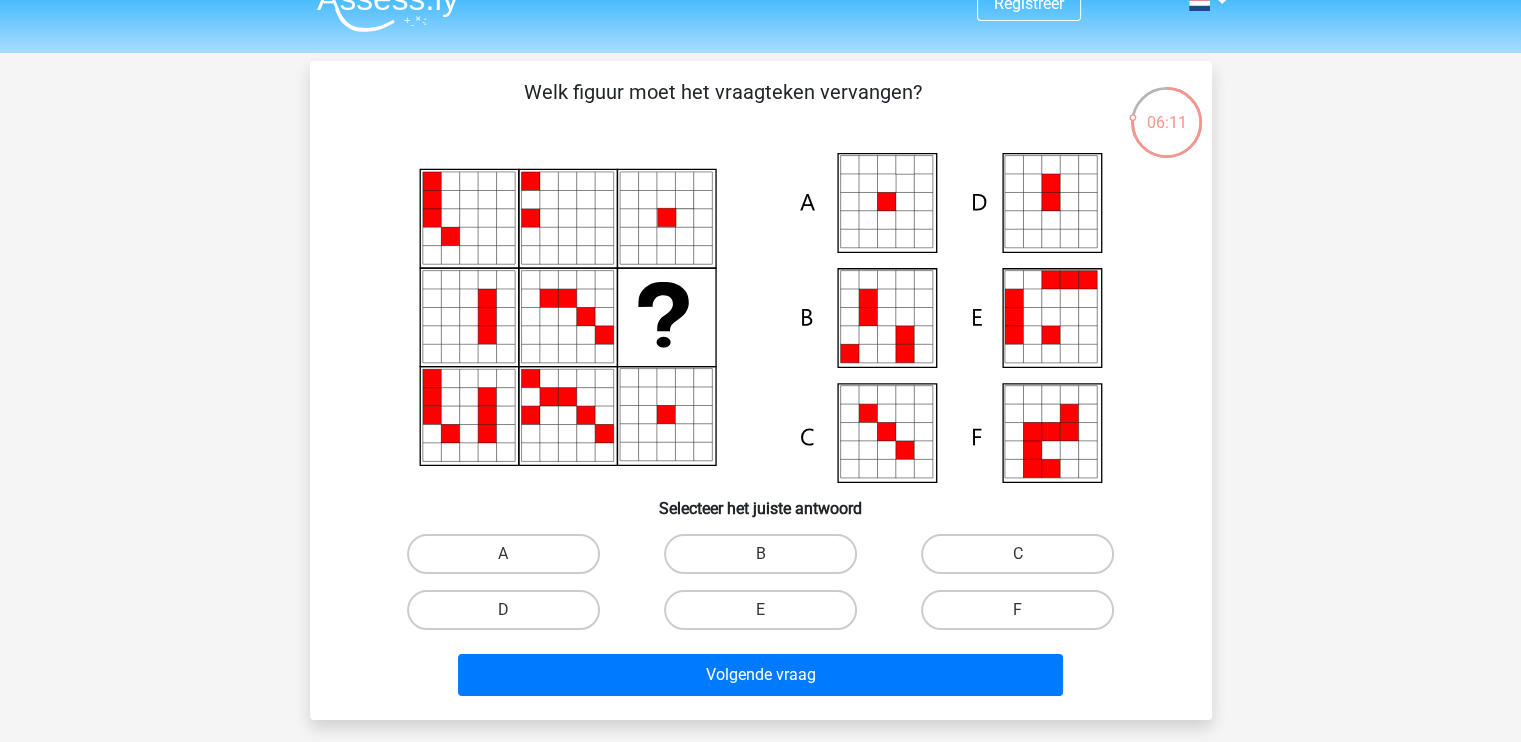 scroll, scrollTop: 30, scrollLeft: 0, axis: vertical 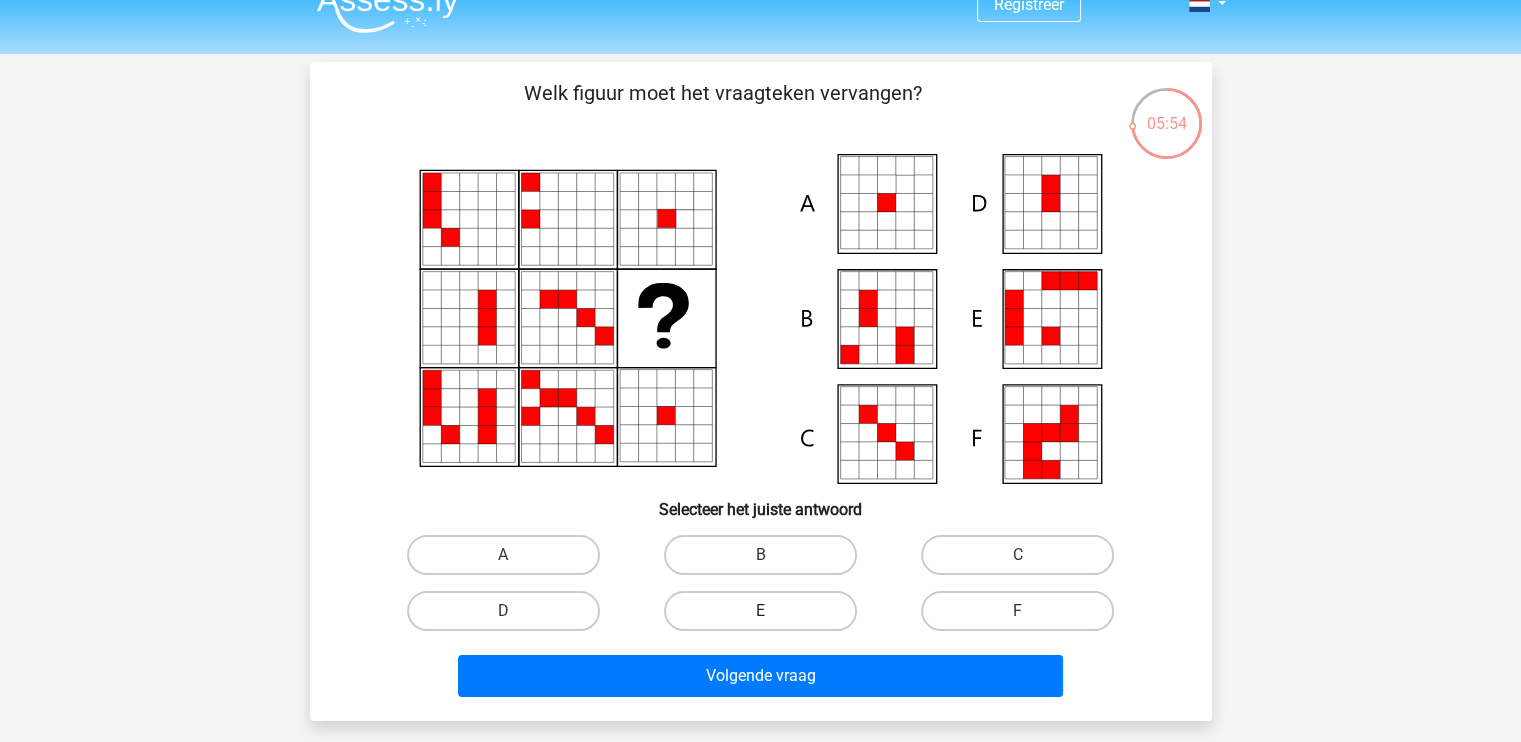 click on "E" at bounding box center [760, 611] 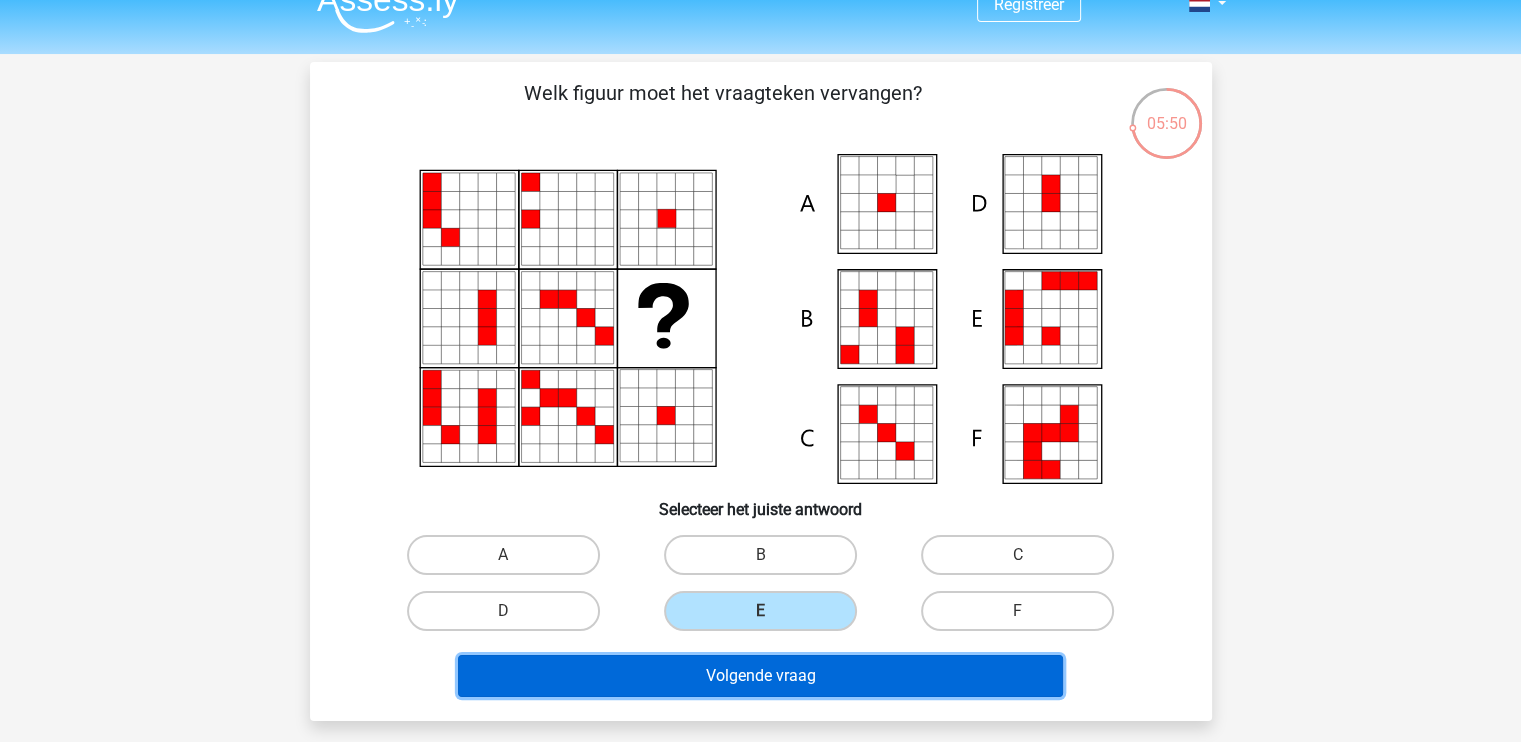 click on "Volgende vraag" at bounding box center (760, 676) 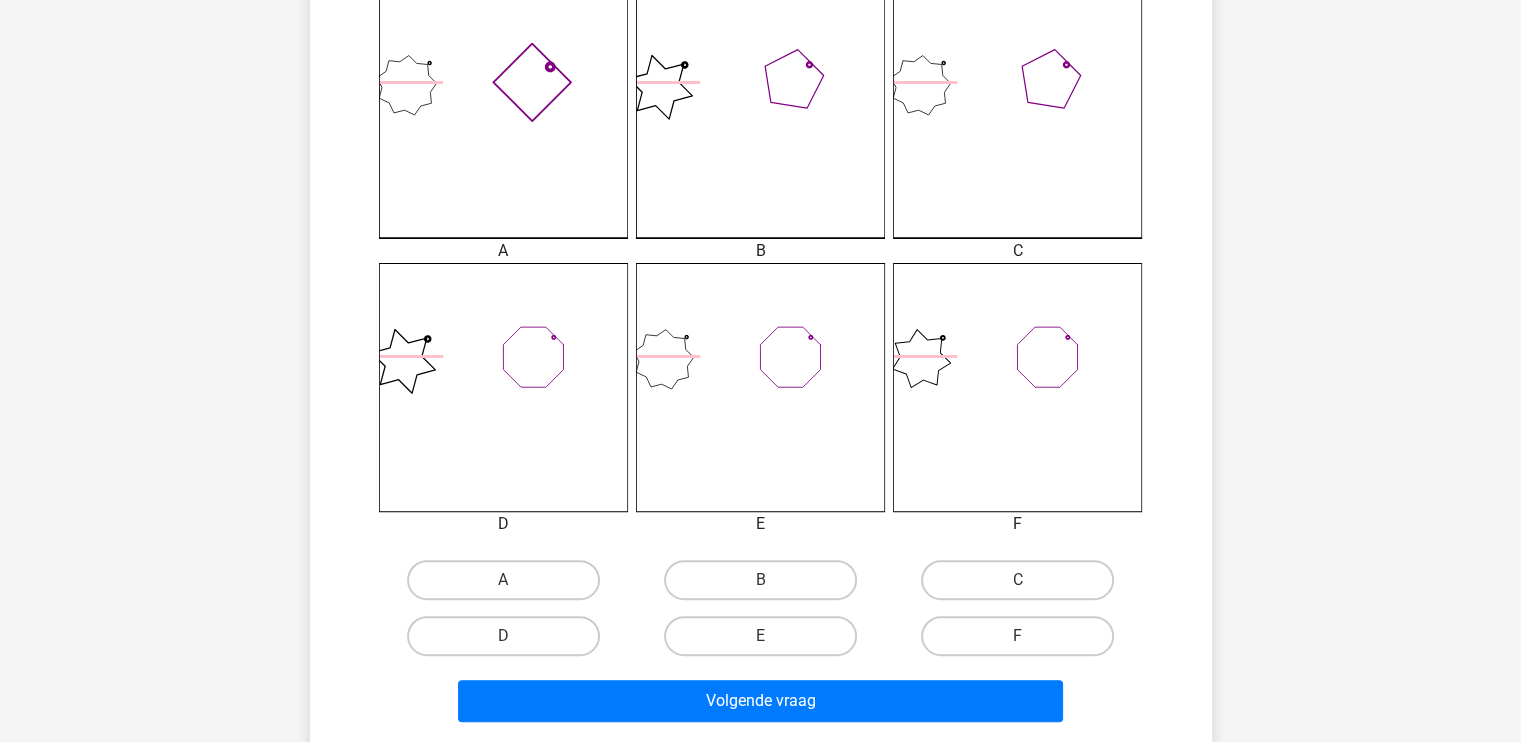 scroll, scrollTop: 583, scrollLeft: 0, axis: vertical 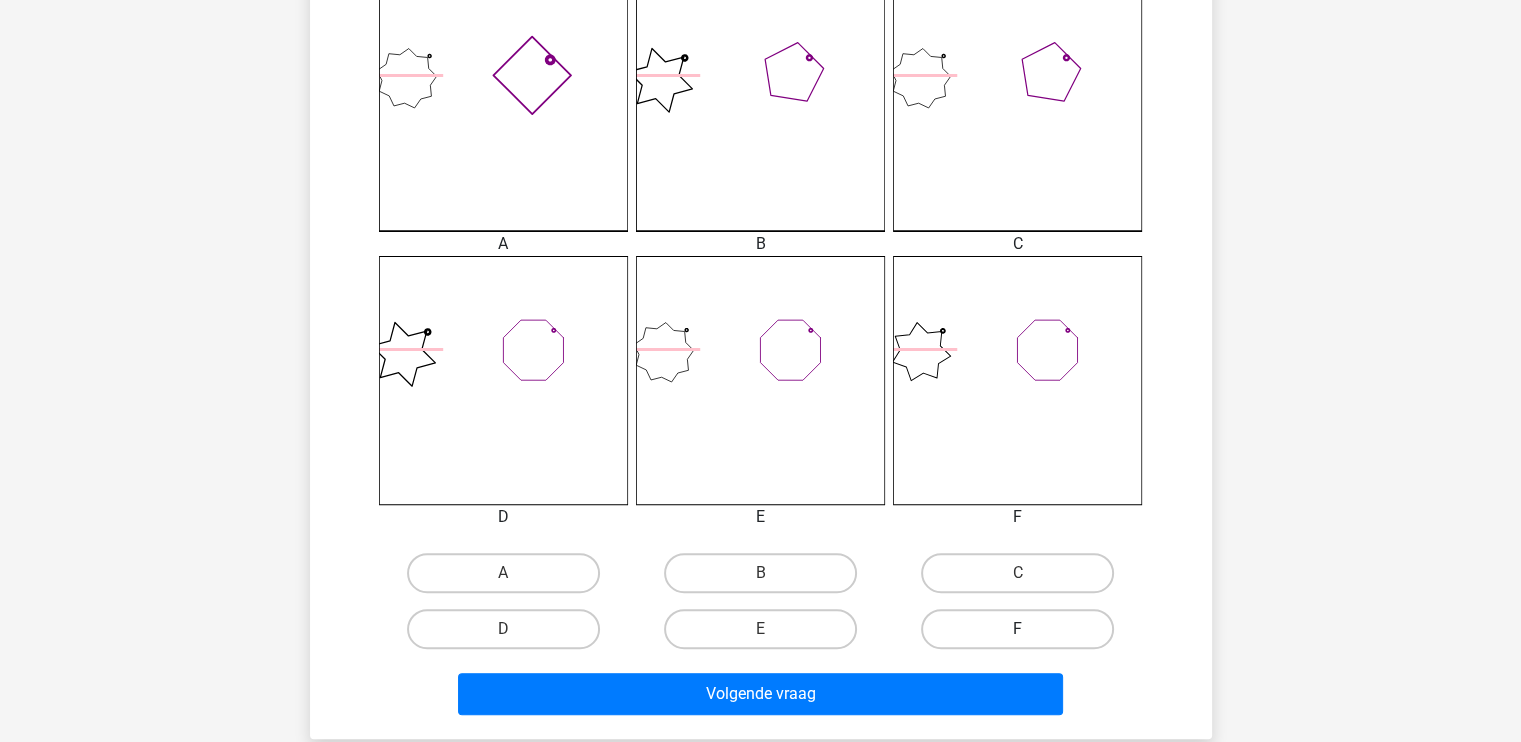 click on "F" at bounding box center (1017, 629) 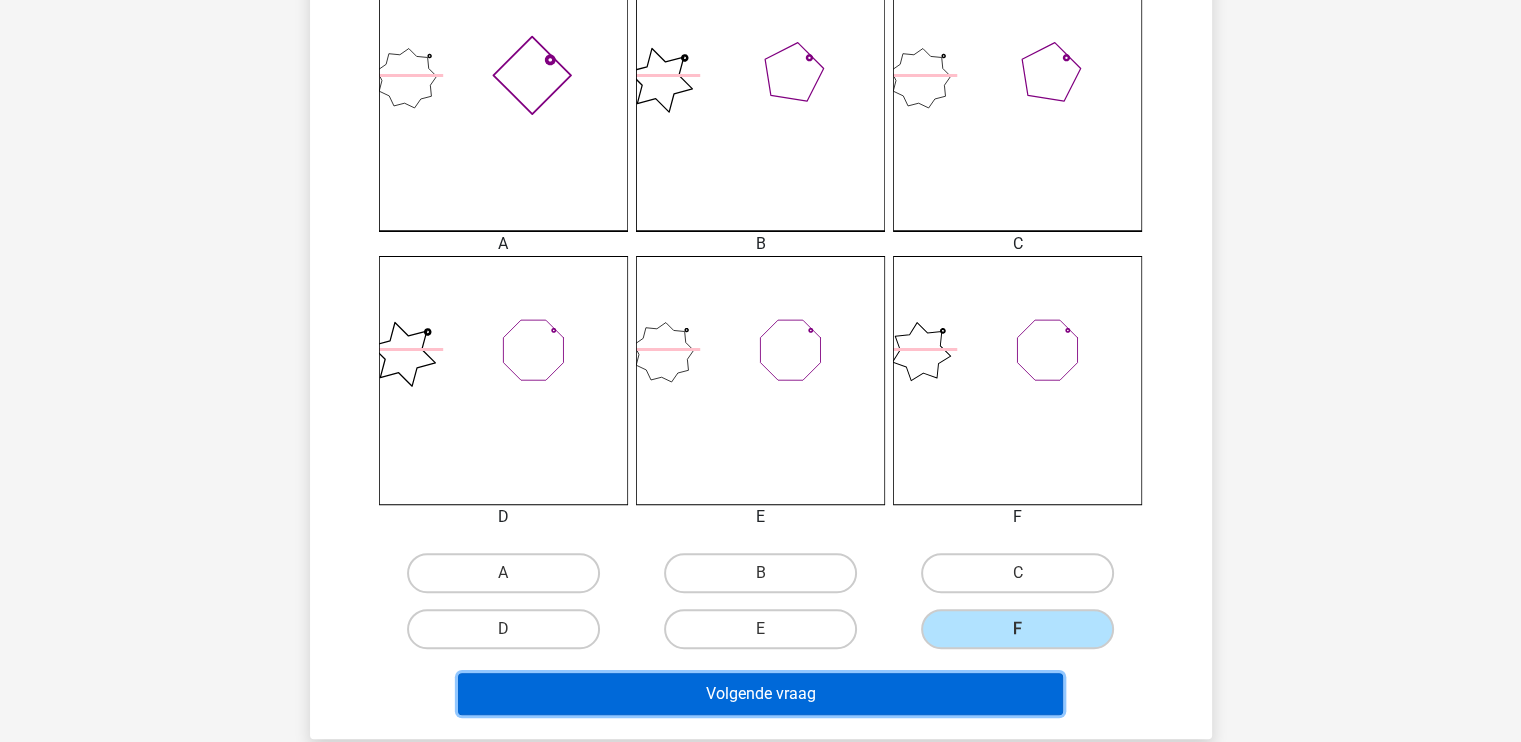 click on "Volgende vraag" at bounding box center (760, 694) 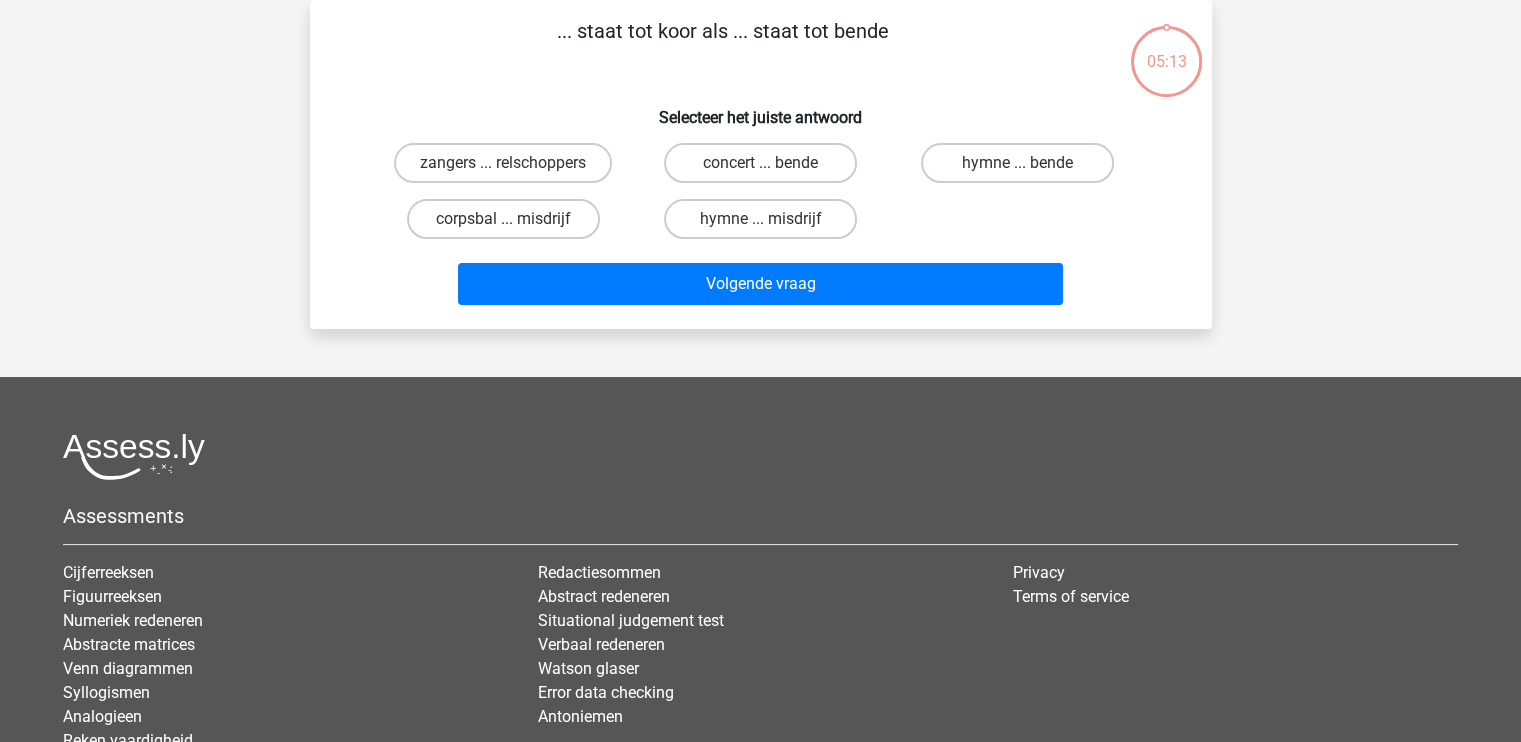 scroll, scrollTop: 0, scrollLeft: 0, axis: both 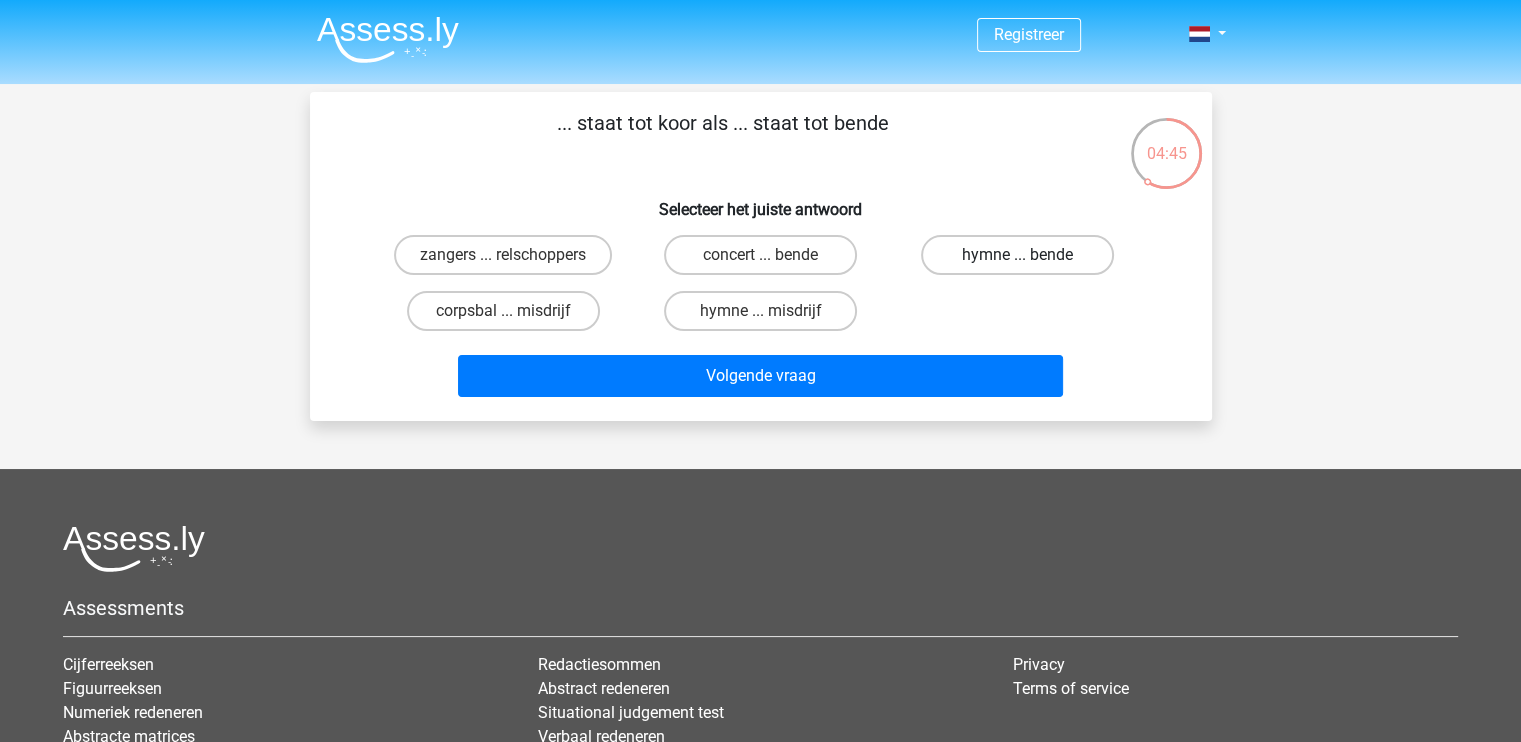 click on "hymne ... bende" at bounding box center (1017, 255) 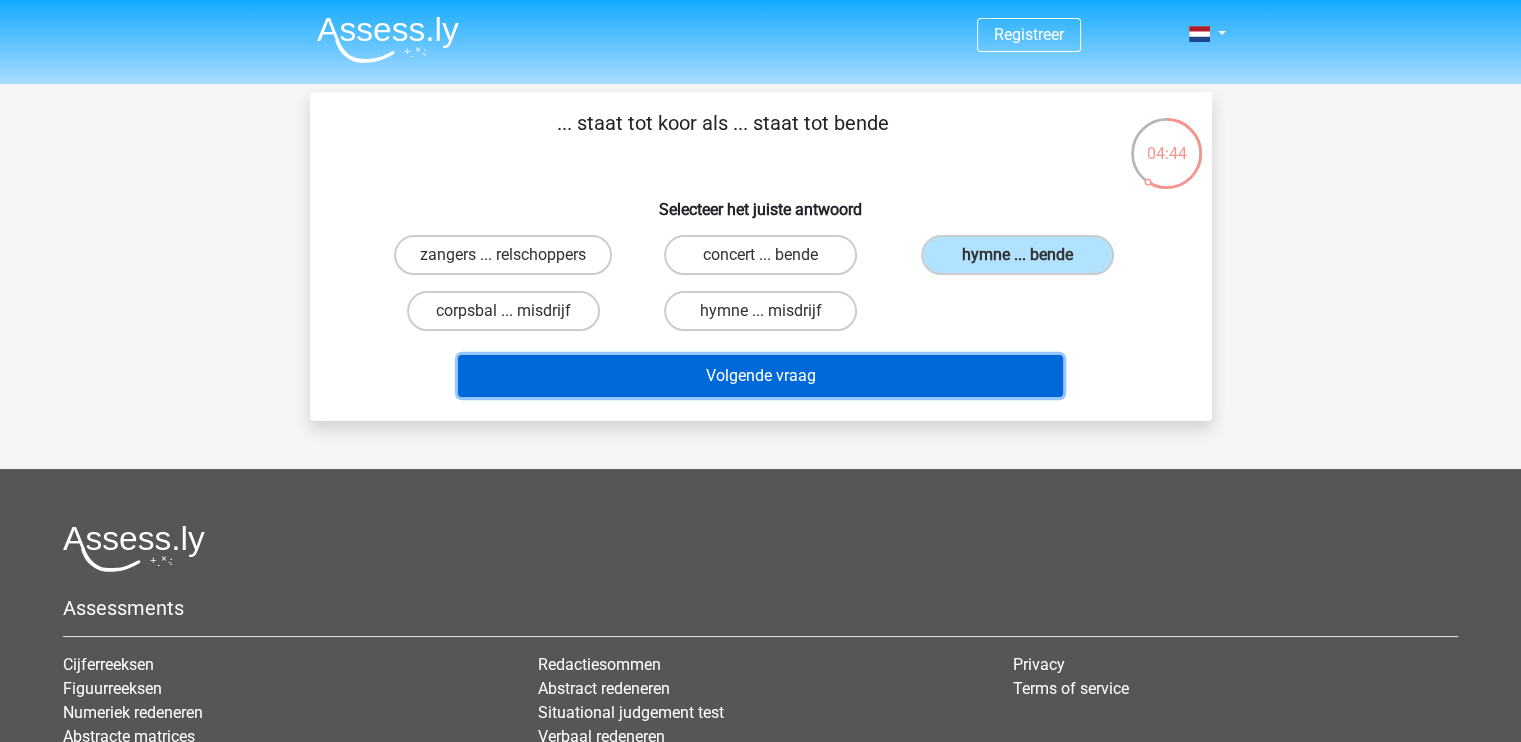 click on "Volgende vraag" at bounding box center (760, 376) 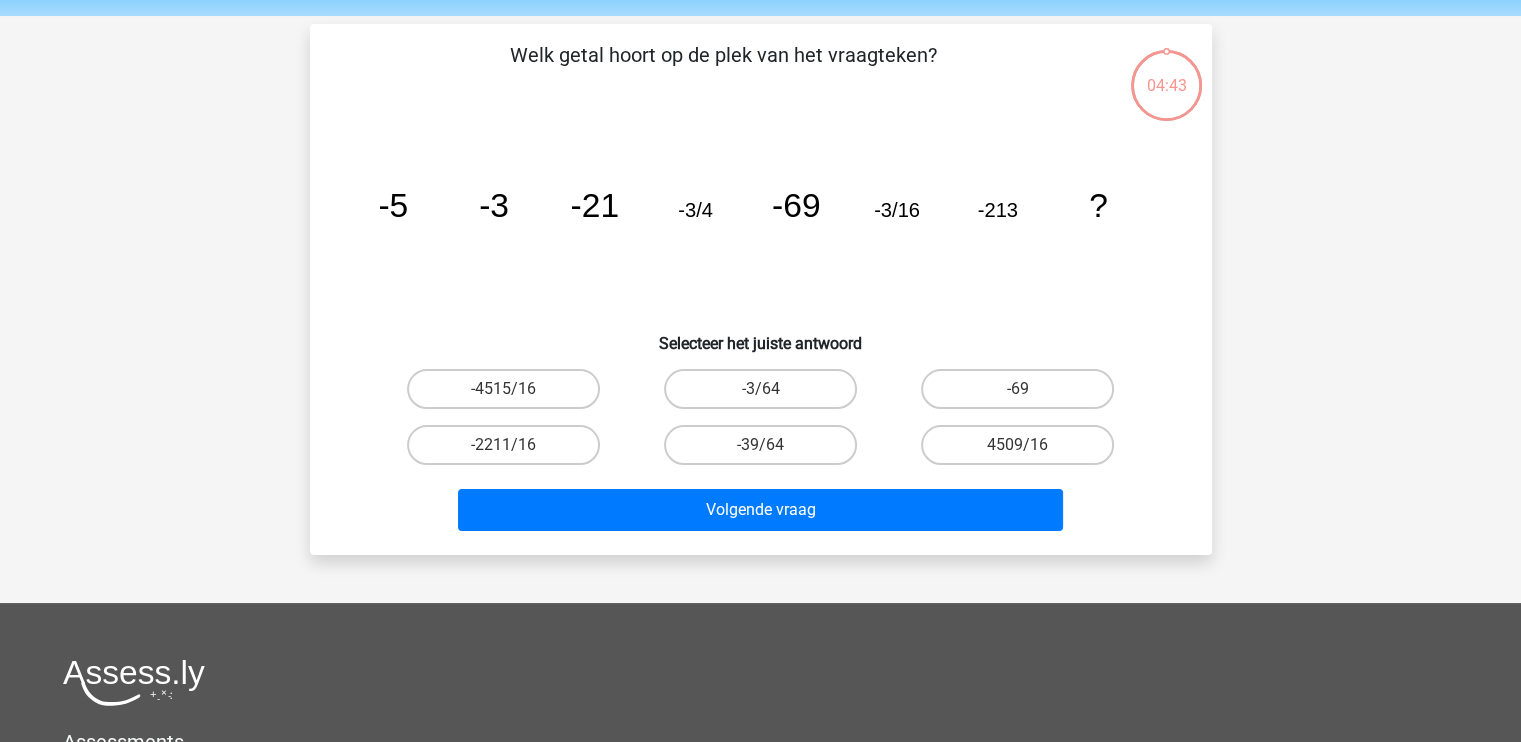 scroll, scrollTop: 92, scrollLeft: 0, axis: vertical 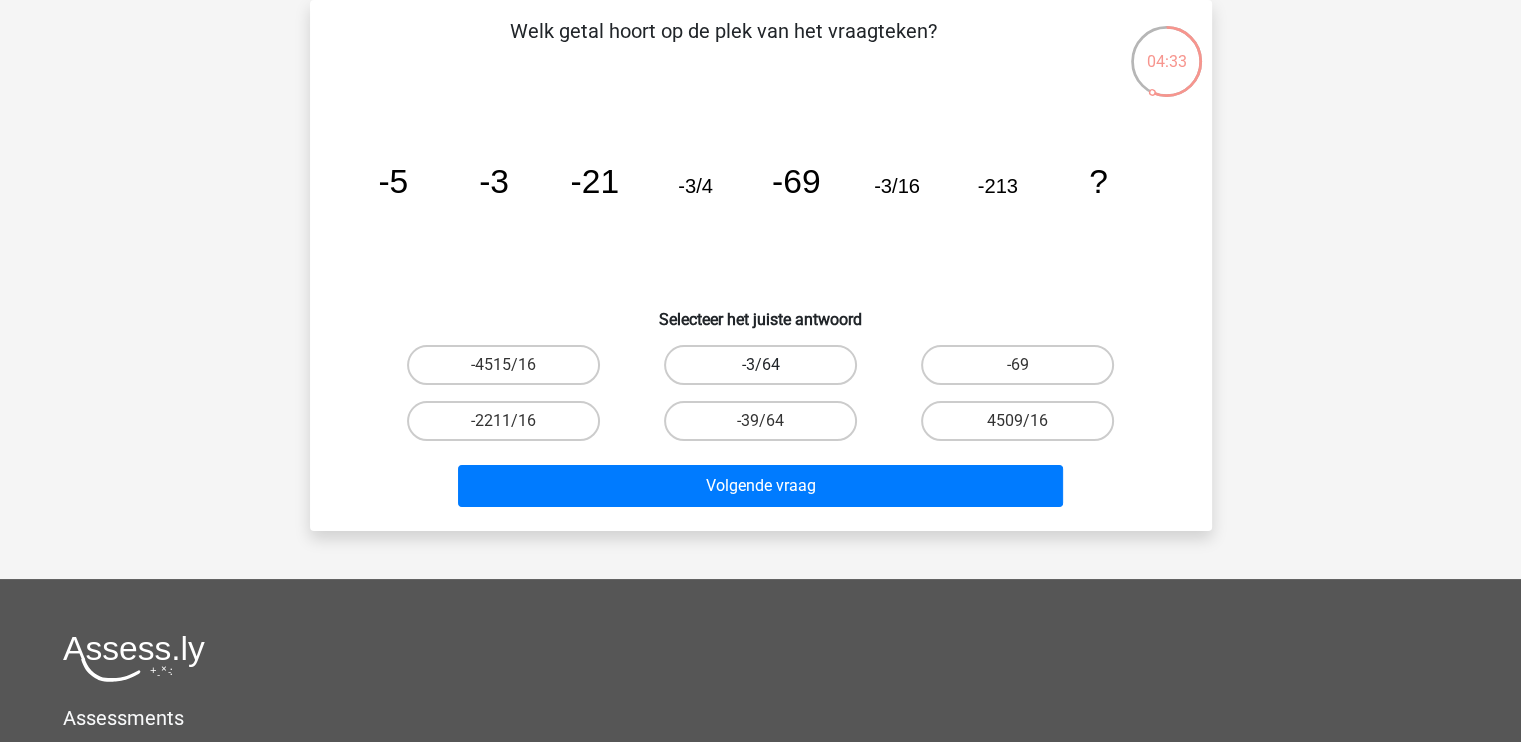 click on "-3/64" at bounding box center [760, 365] 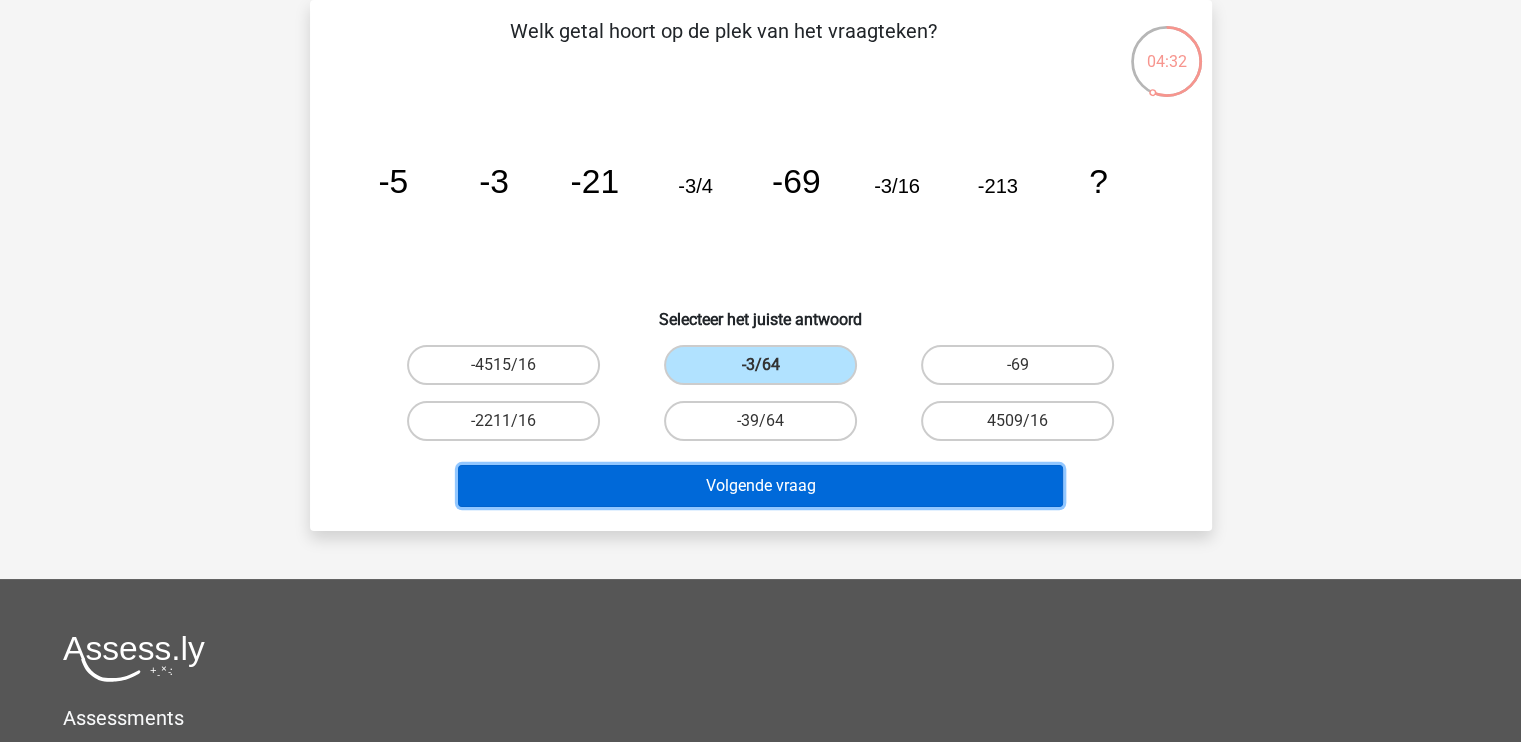 click on "Volgende vraag" at bounding box center [760, 486] 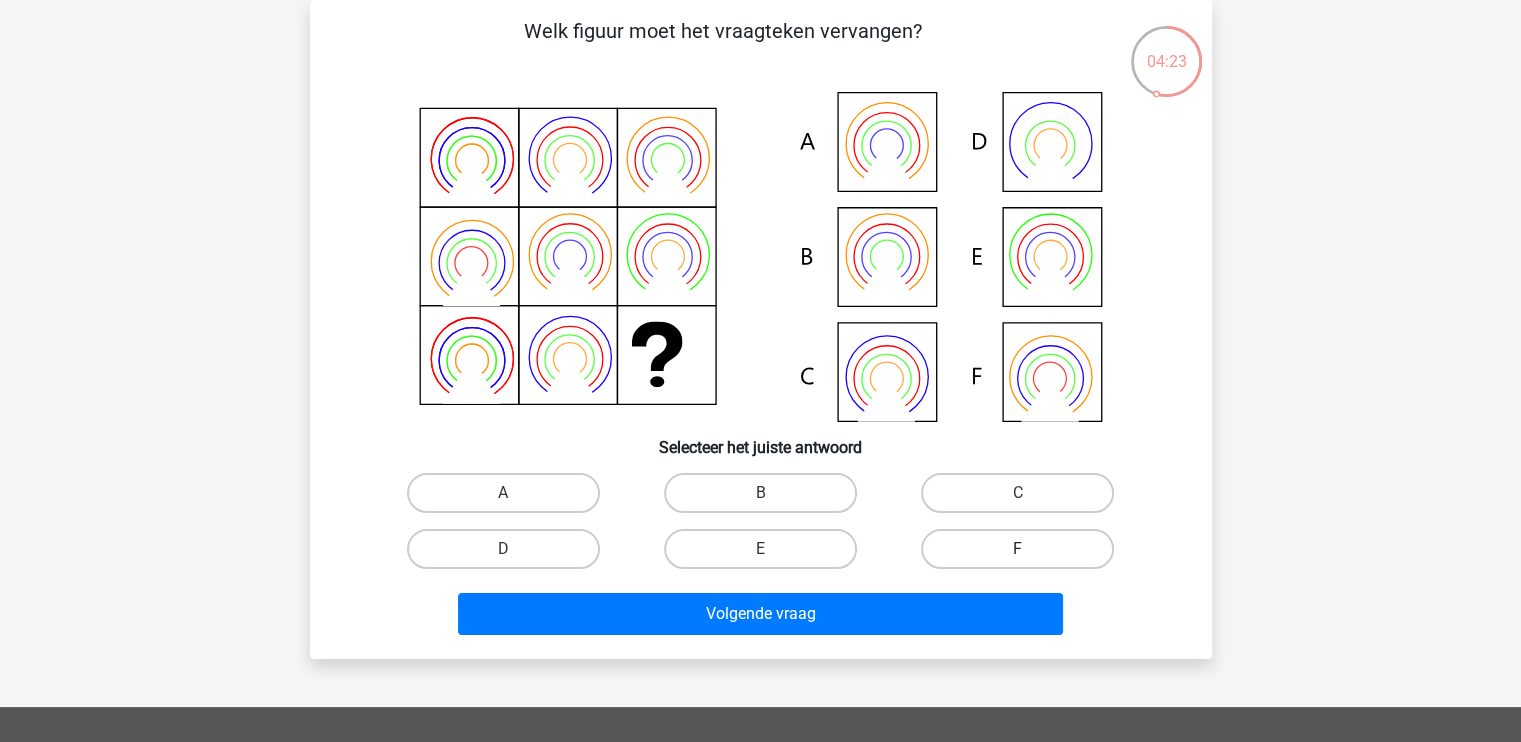 click on "F" at bounding box center (1017, 549) 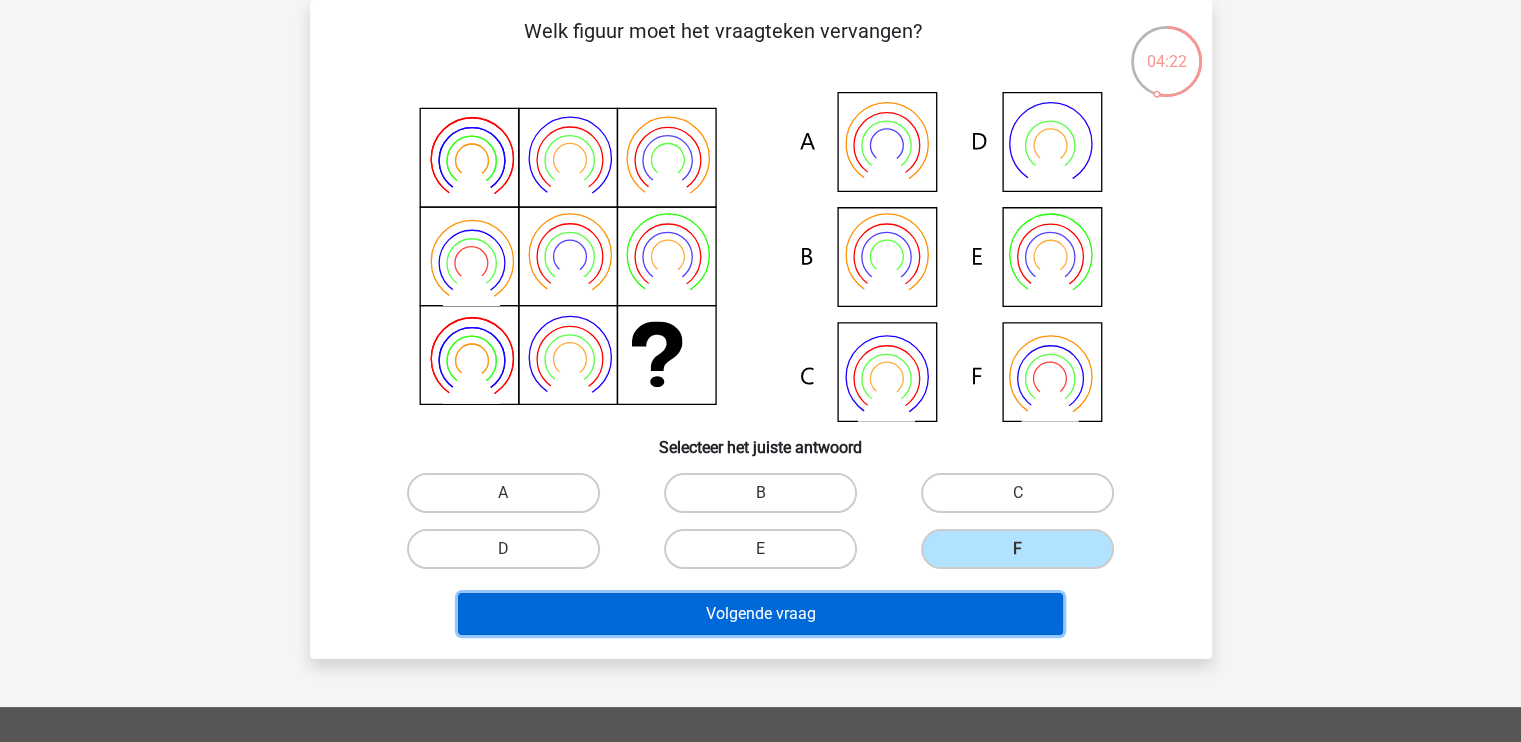 click on "Volgende vraag" at bounding box center [760, 614] 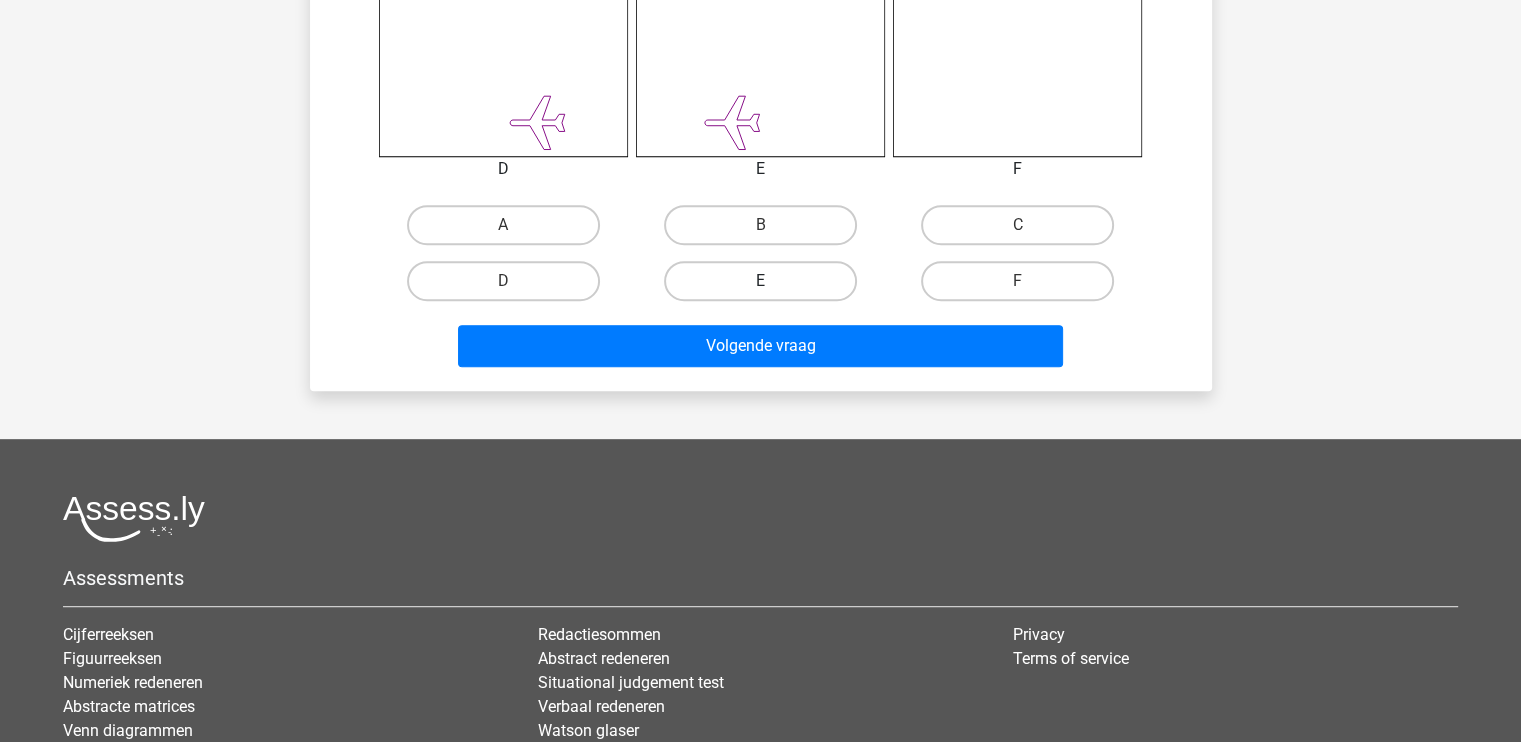 scroll, scrollTop: 932, scrollLeft: 0, axis: vertical 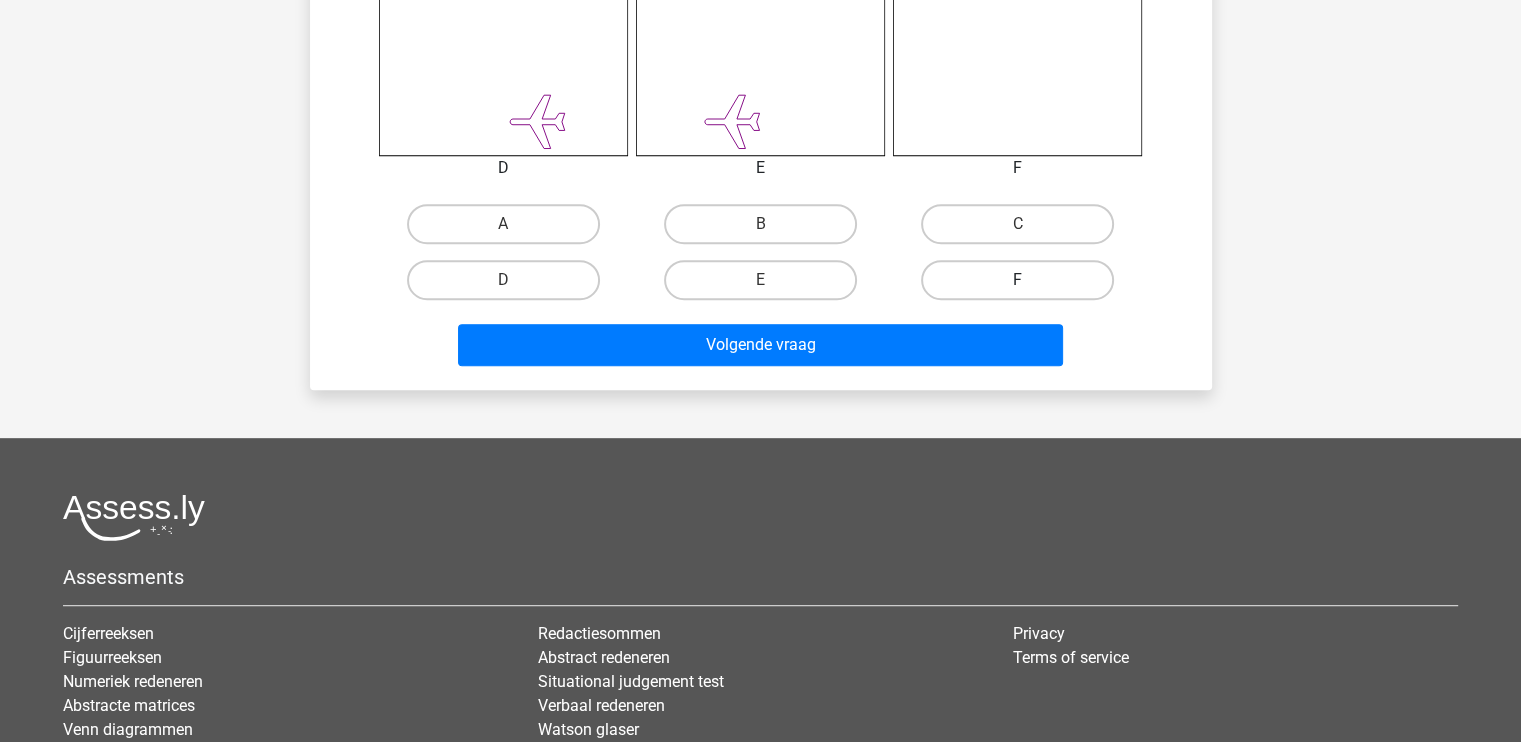 click on "F" at bounding box center (1017, 280) 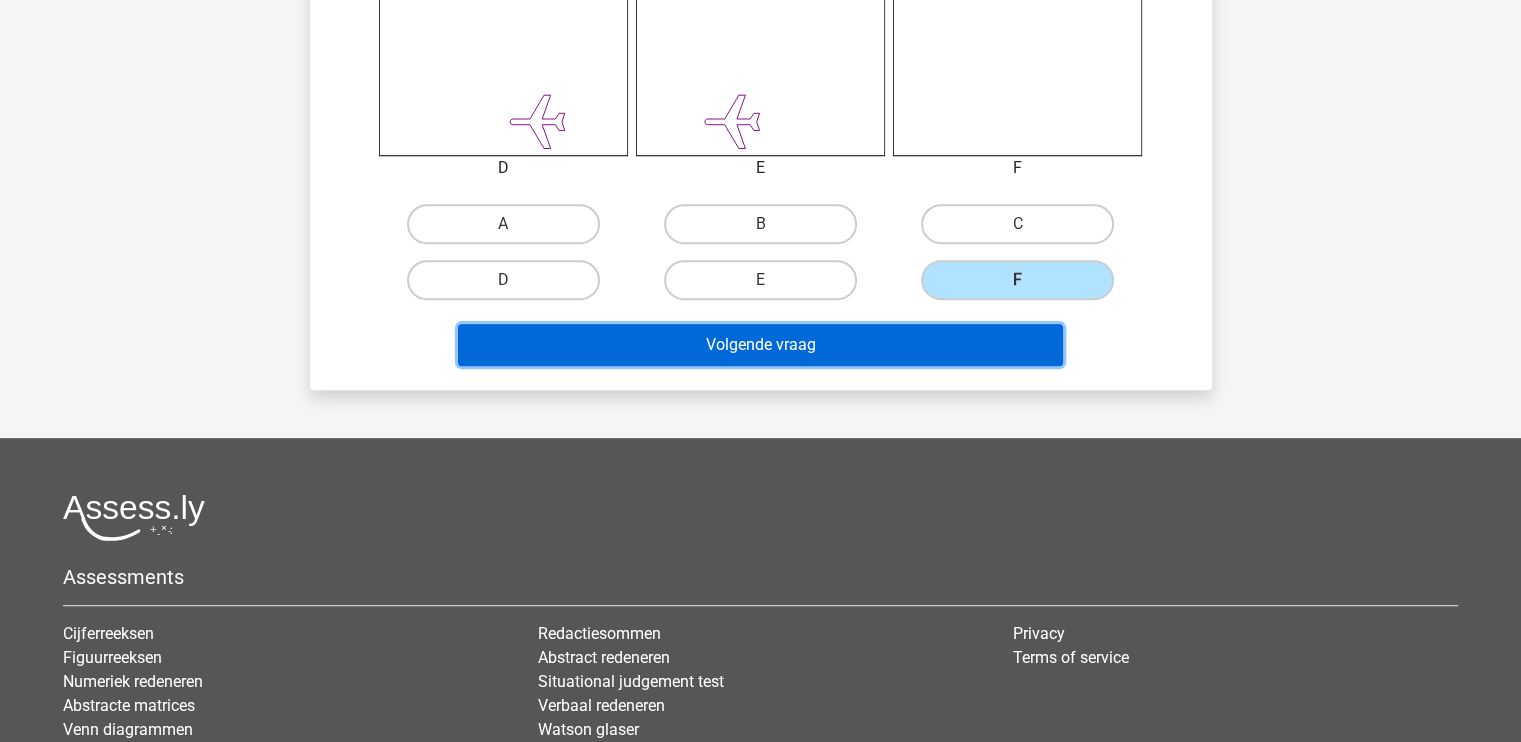 click on "Volgende vraag" at bounding box center [760, 345] 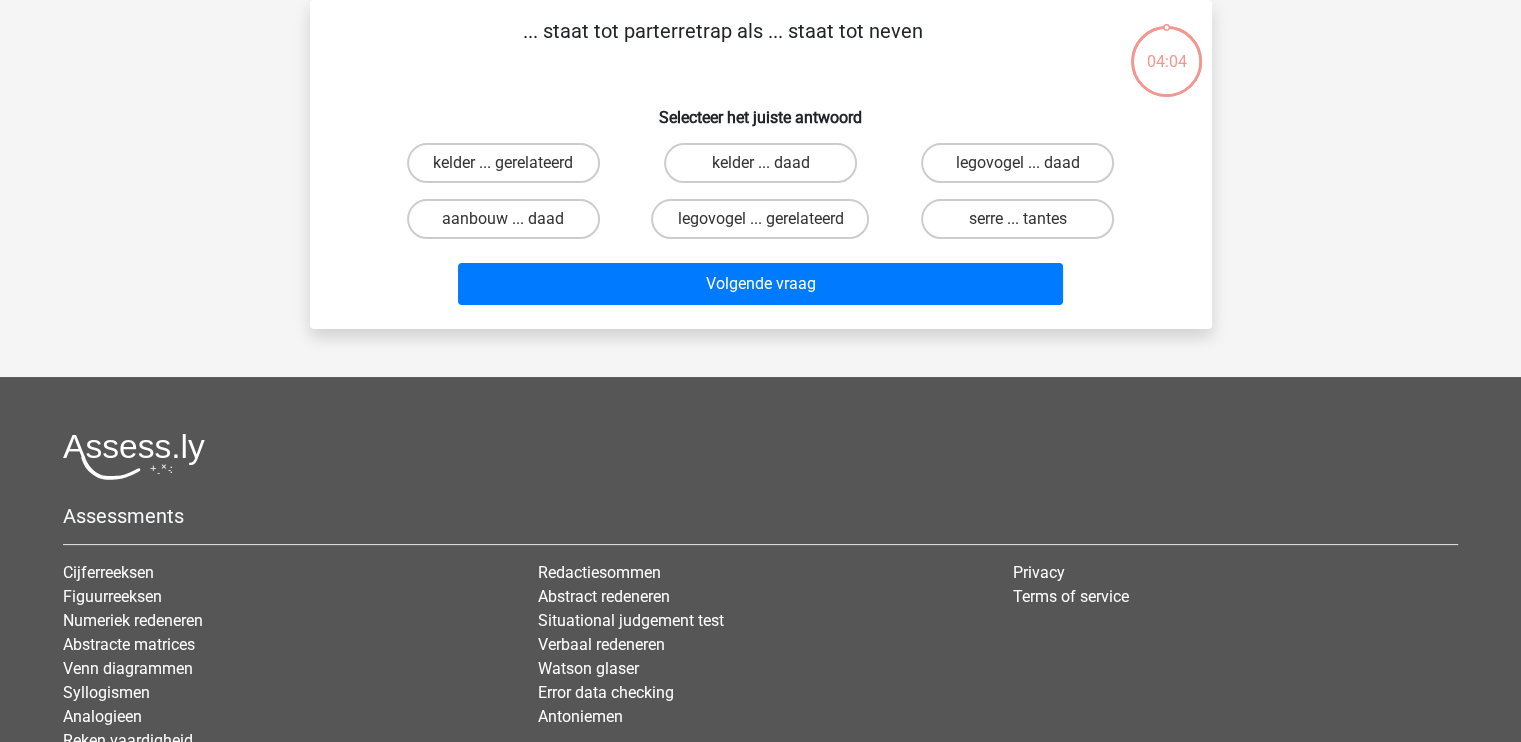 scroll, scrollTop: 0, scrollLeft: 0, axis: both 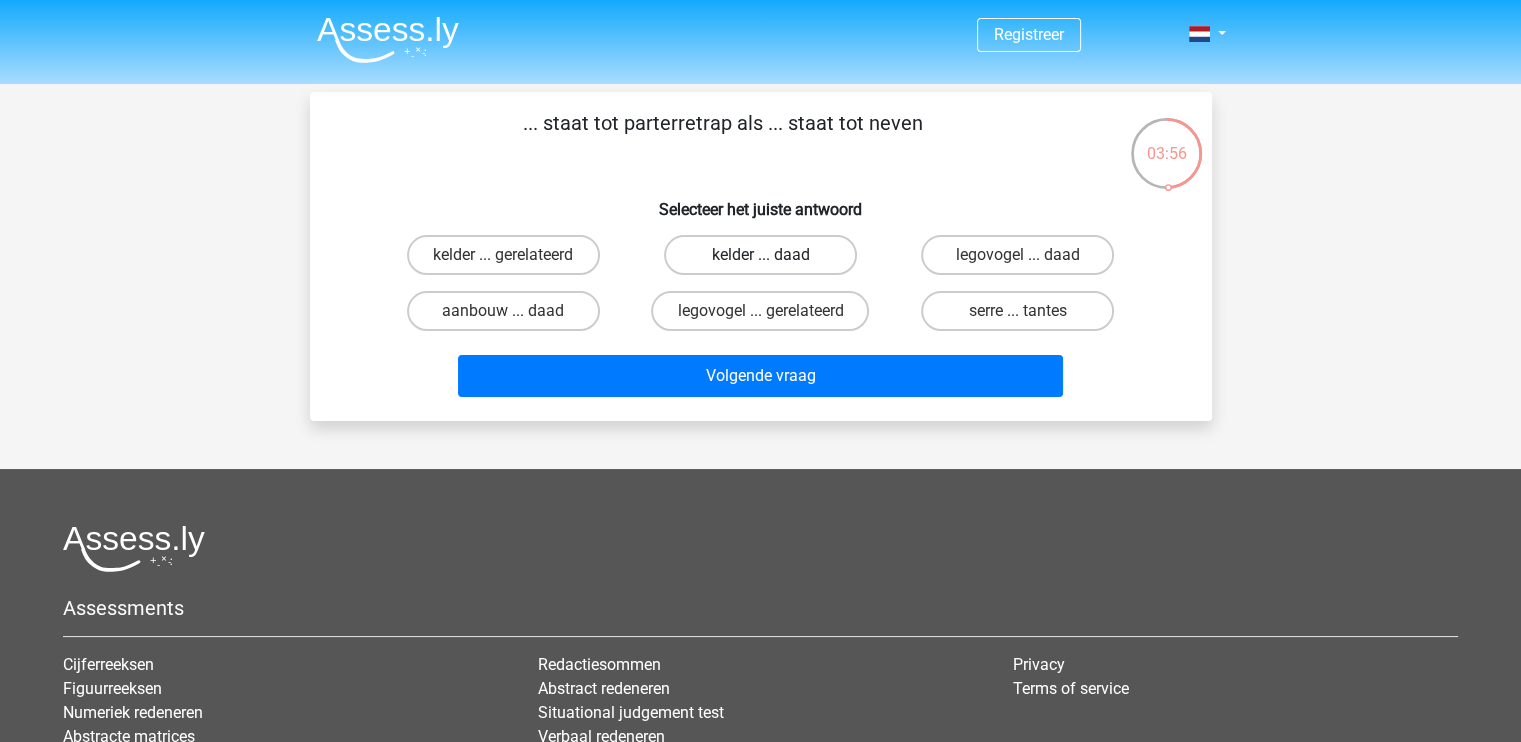click on "kelder ... daad" at bounding box center (760, 255) 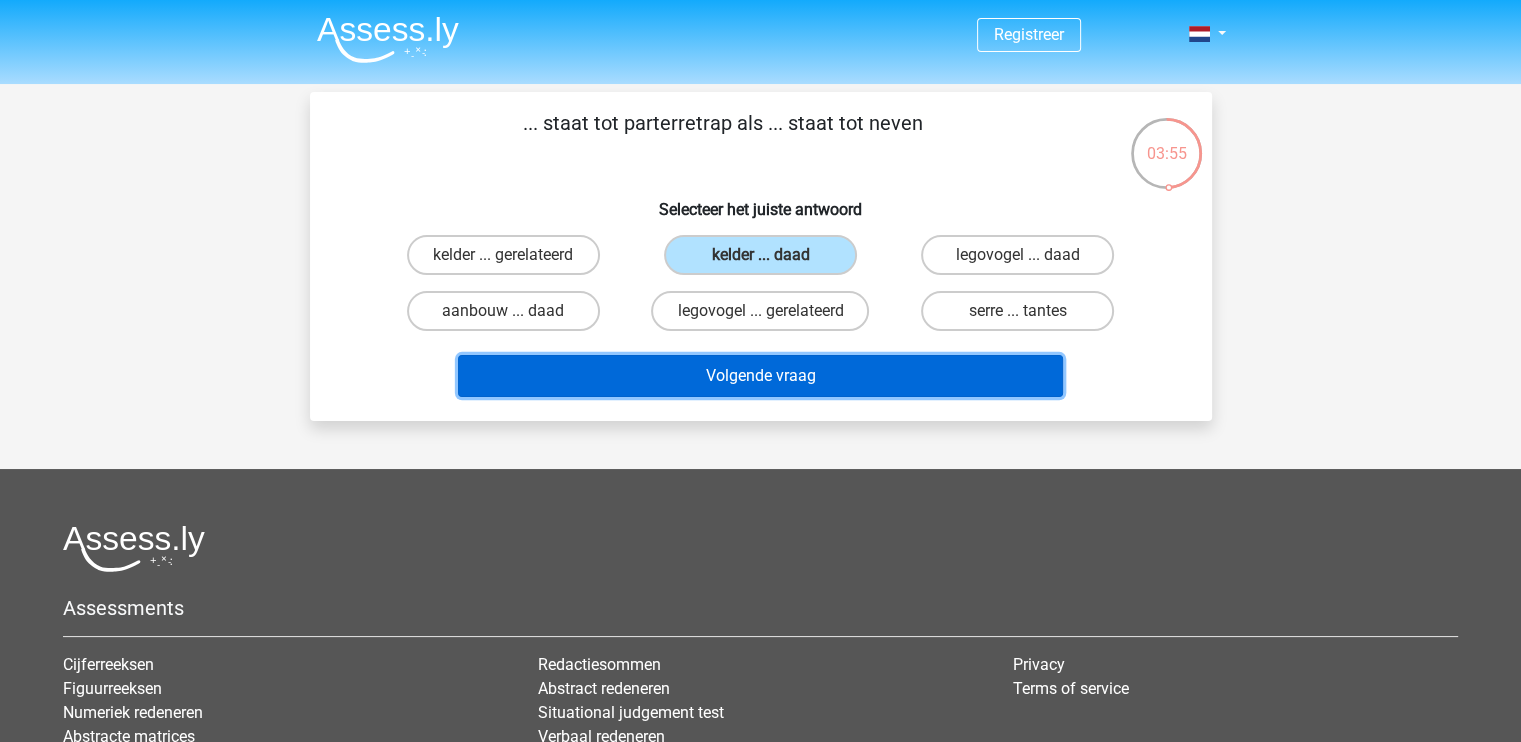 click on "Volgende vraag" at bounding box center (760, 376) 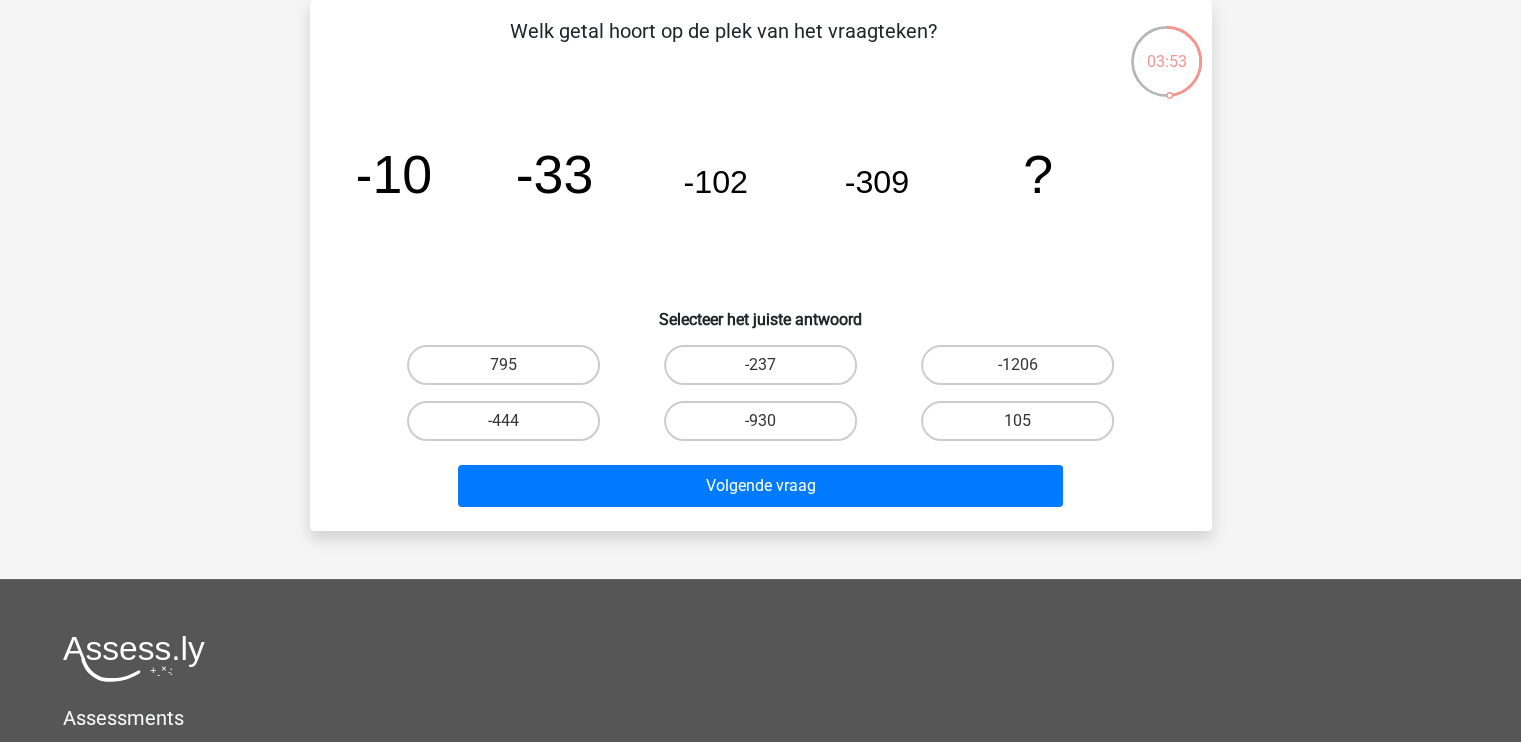 scroll, scrollTop: 0, scrollLeft: 0, axis: both 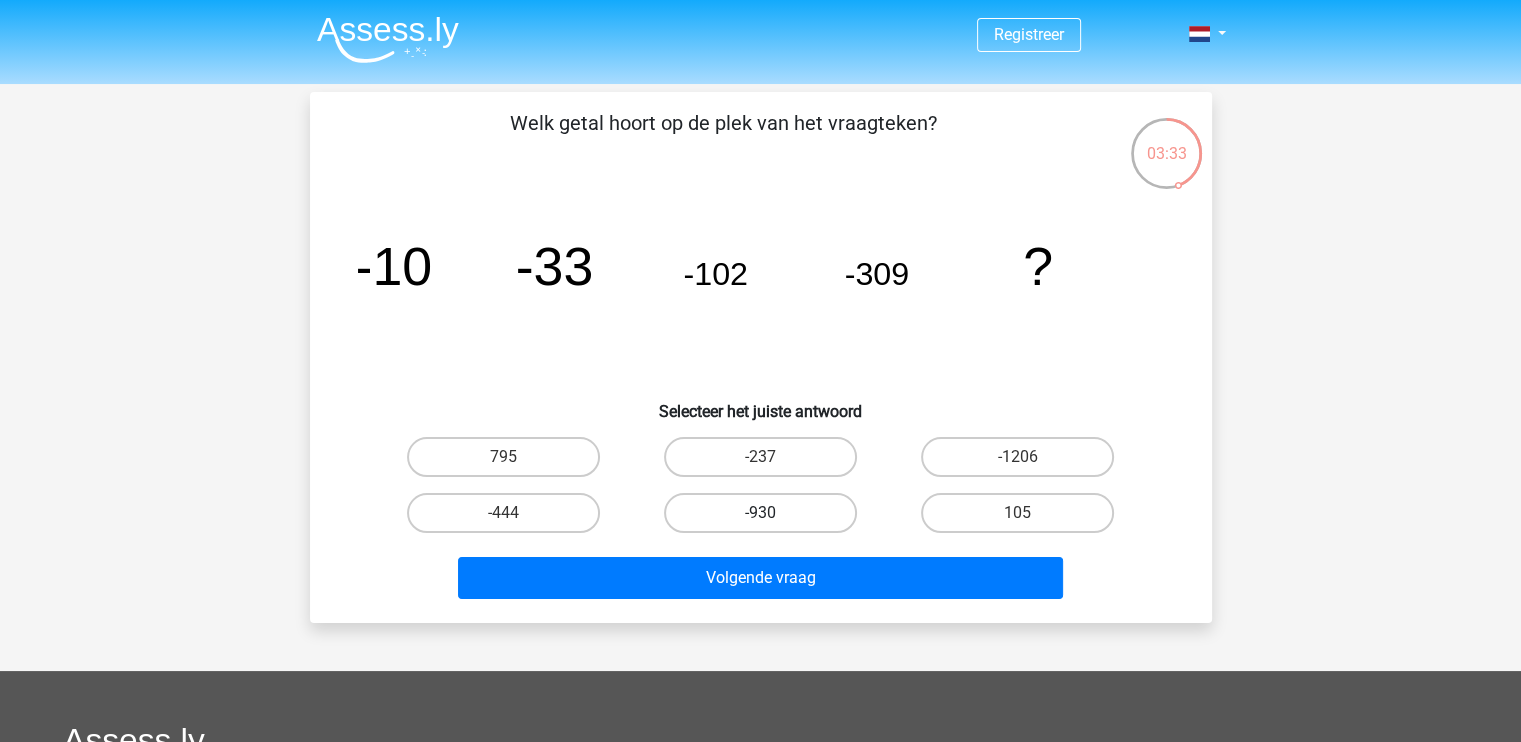 click on "-930" at bounding box center (760, 513) 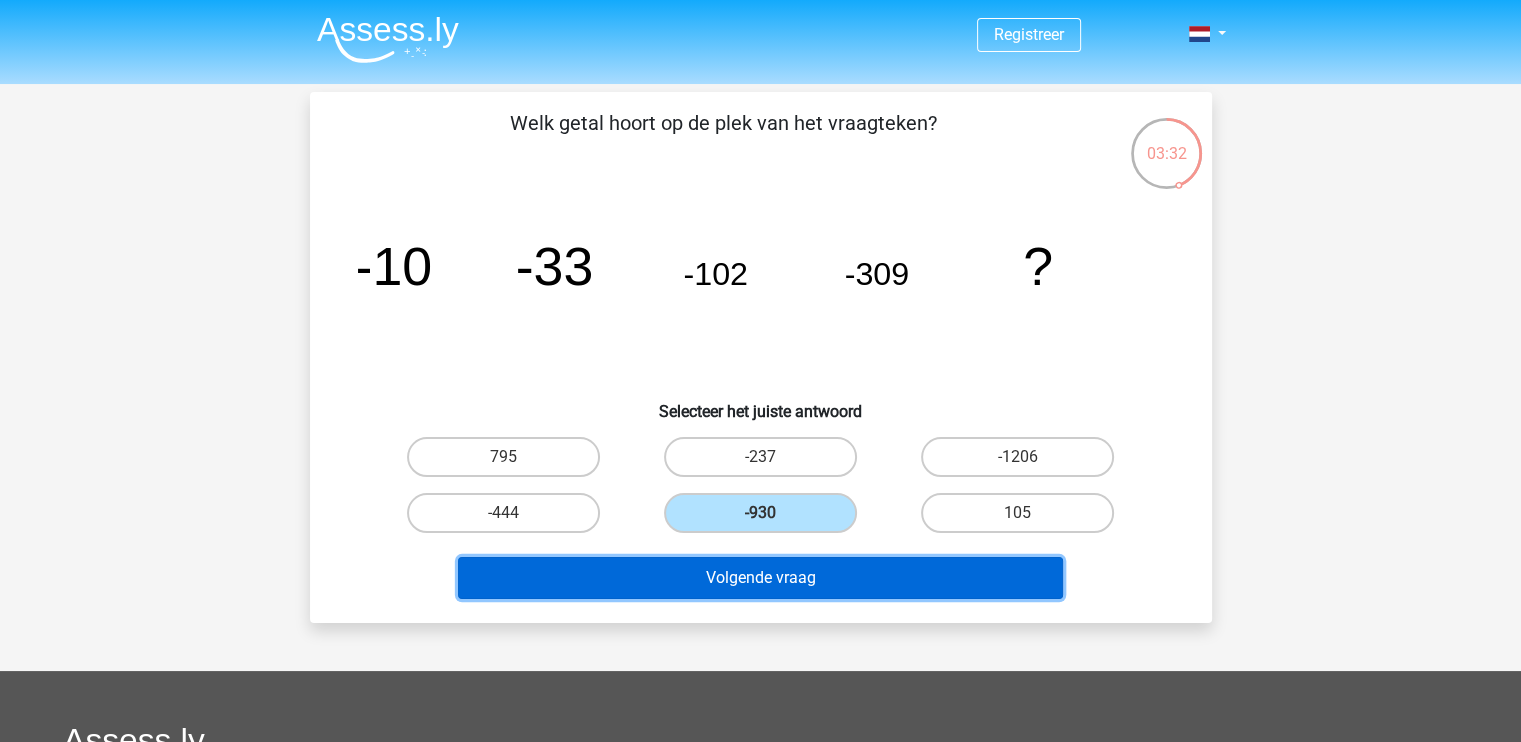 click on "Volgende vraag" at bounding box center (760, 578) 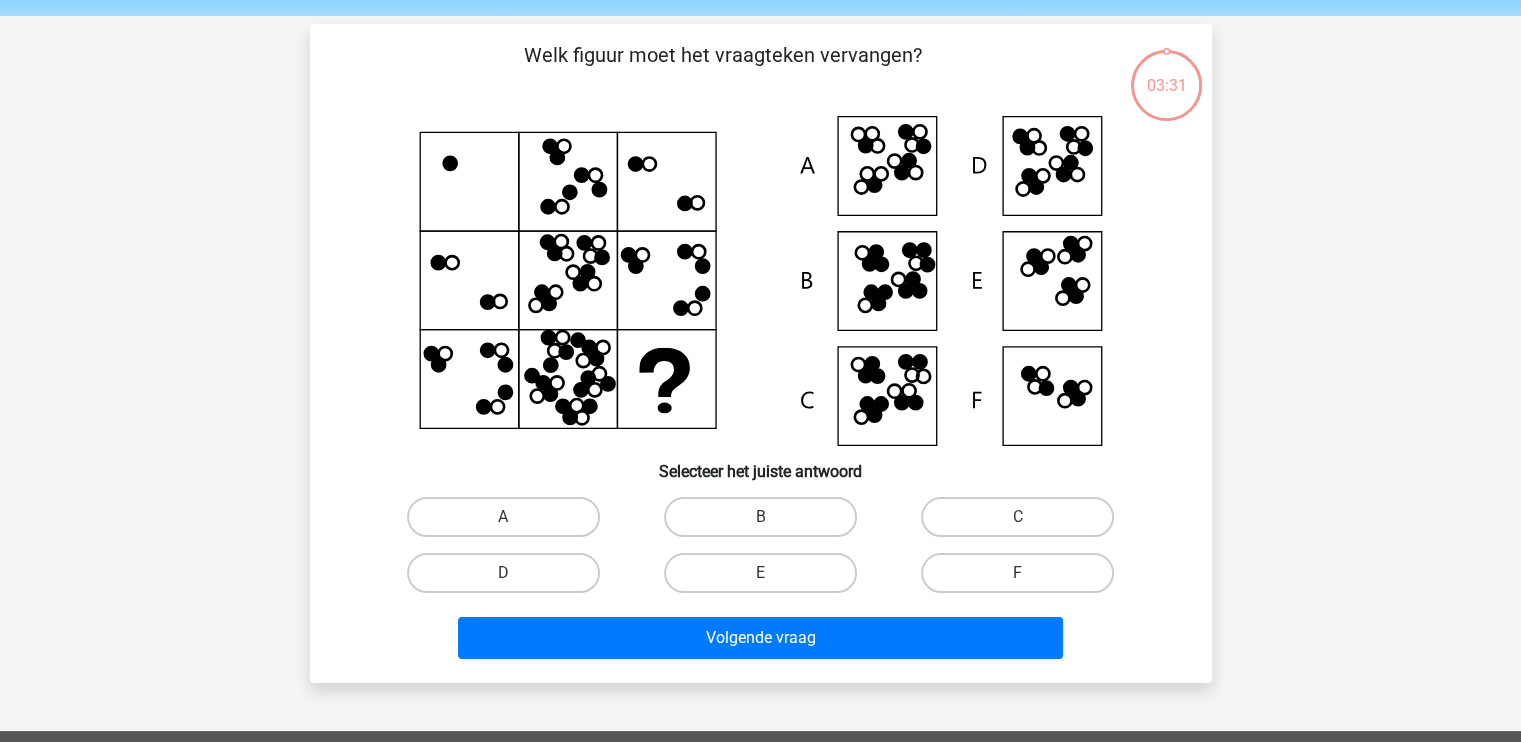 scroll, scrollTop: 92, scrollLeft: 0, axis: vertical 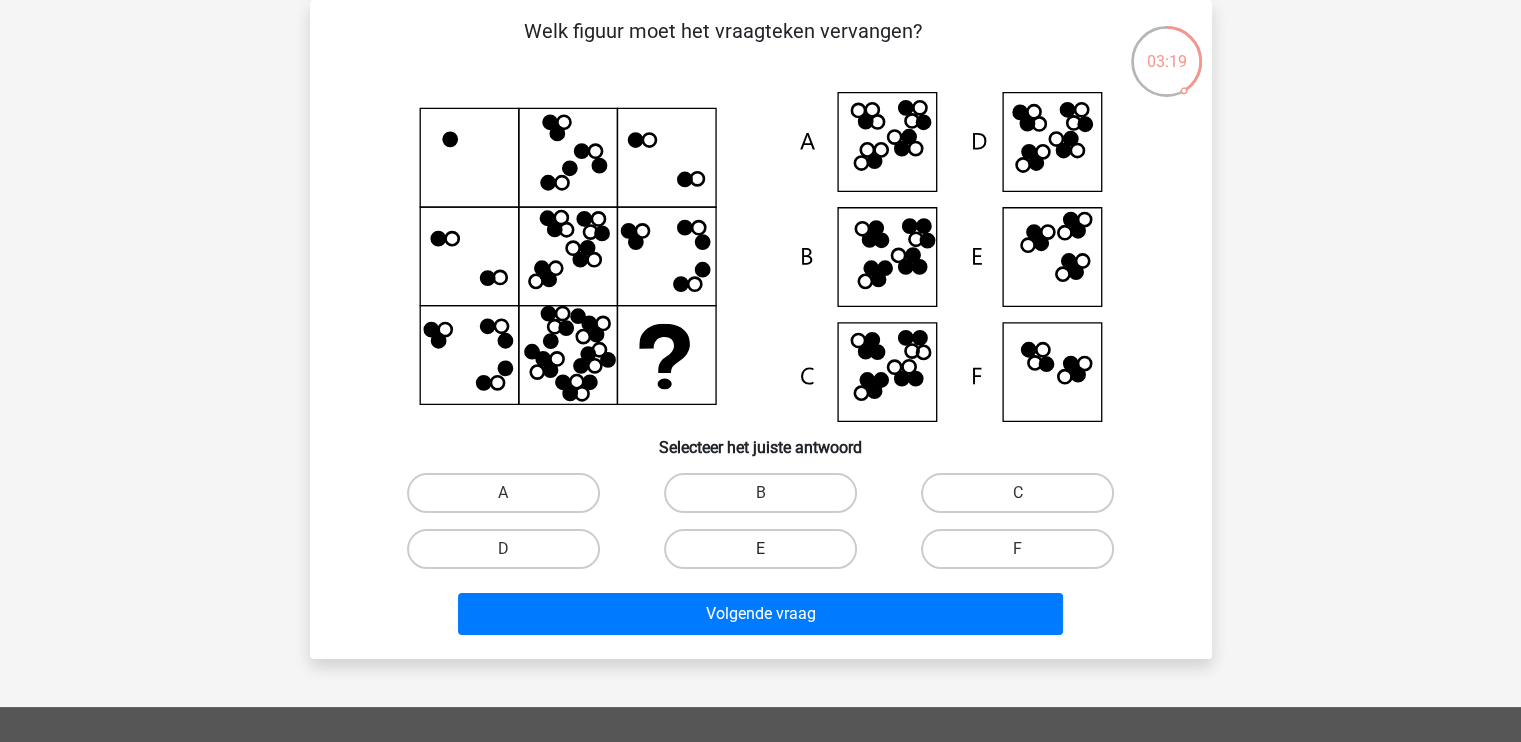 click on "E" at bounding box center (760, 549) 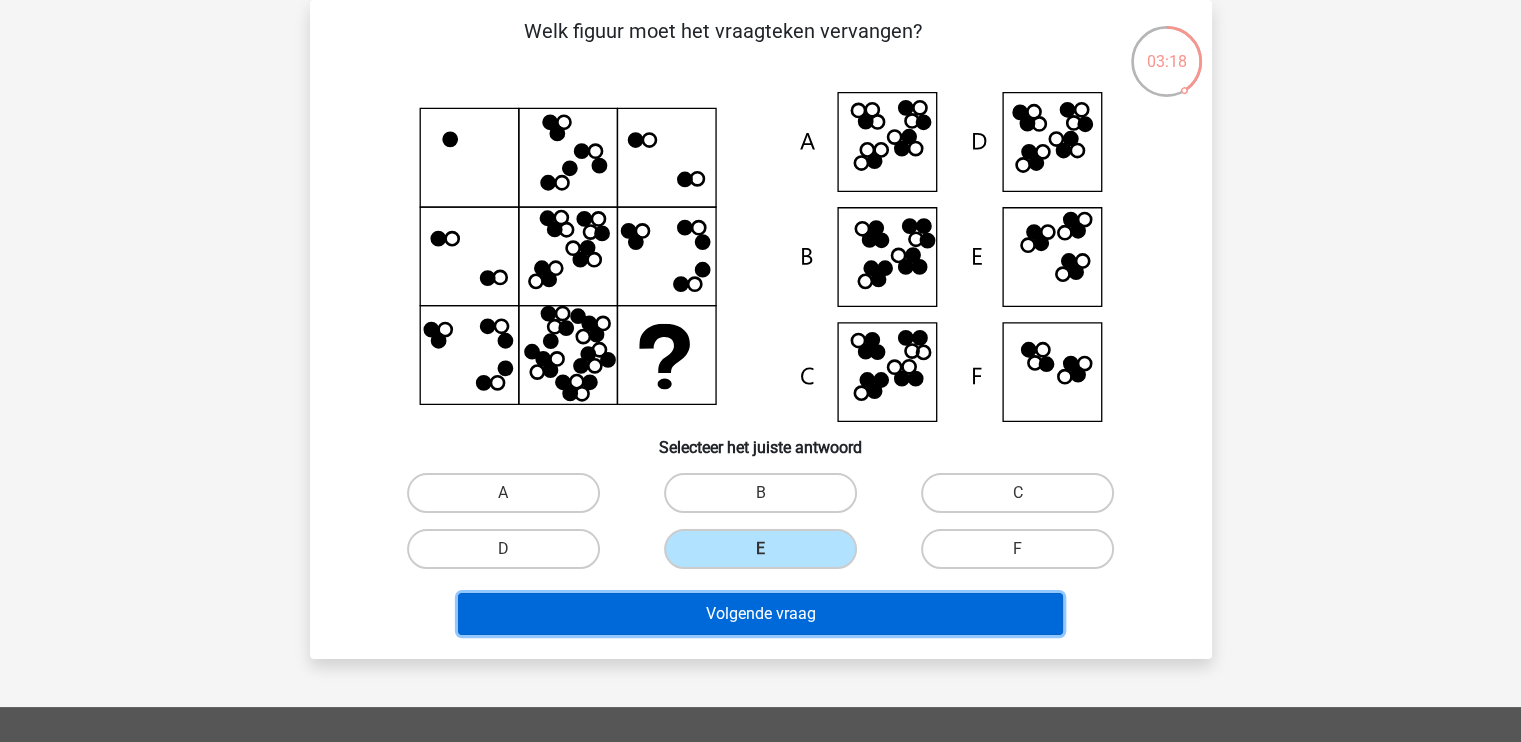 click on "Volgende vraag" at bounding box center (760, 614) 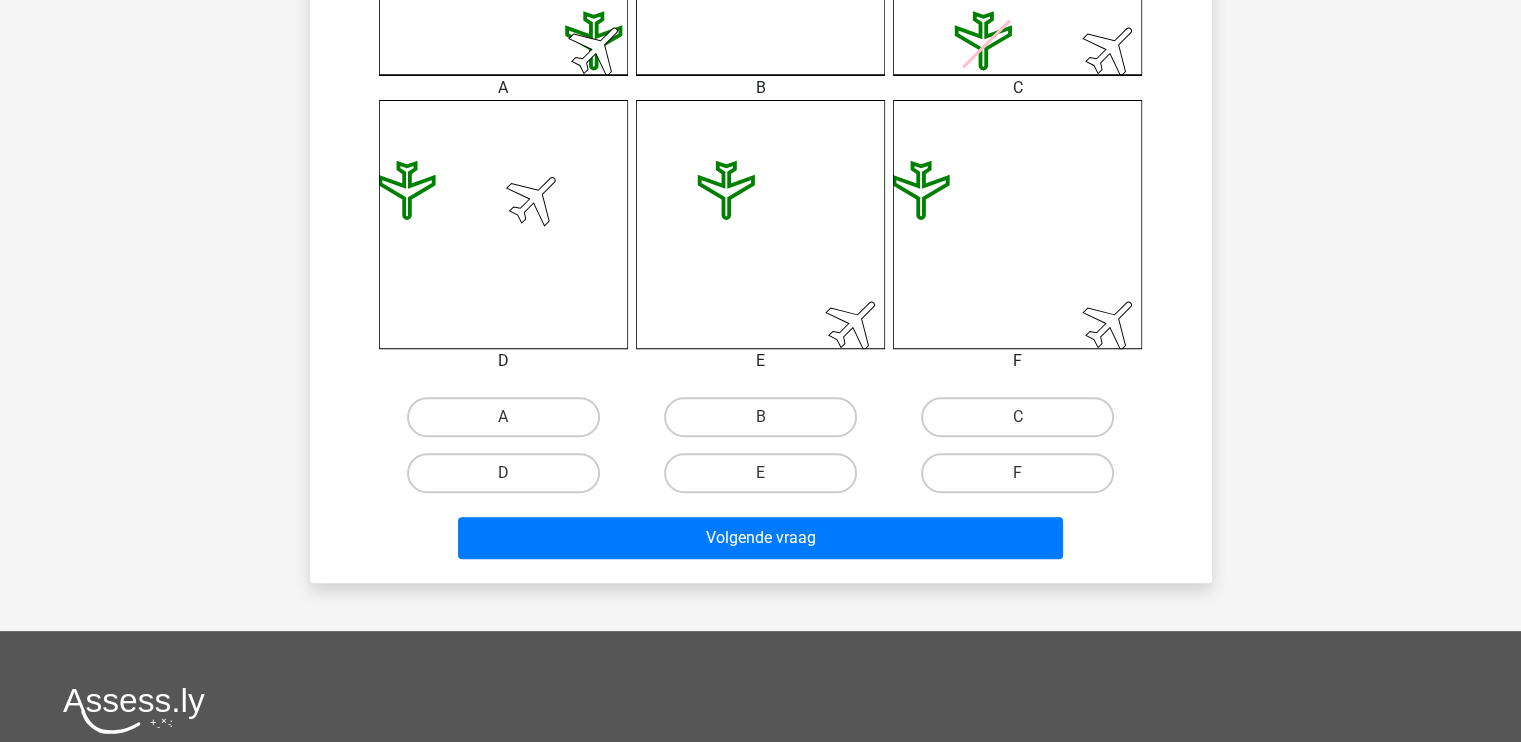 scroll, scrollTop: 745, scrollLeft: 0, axis: vertical 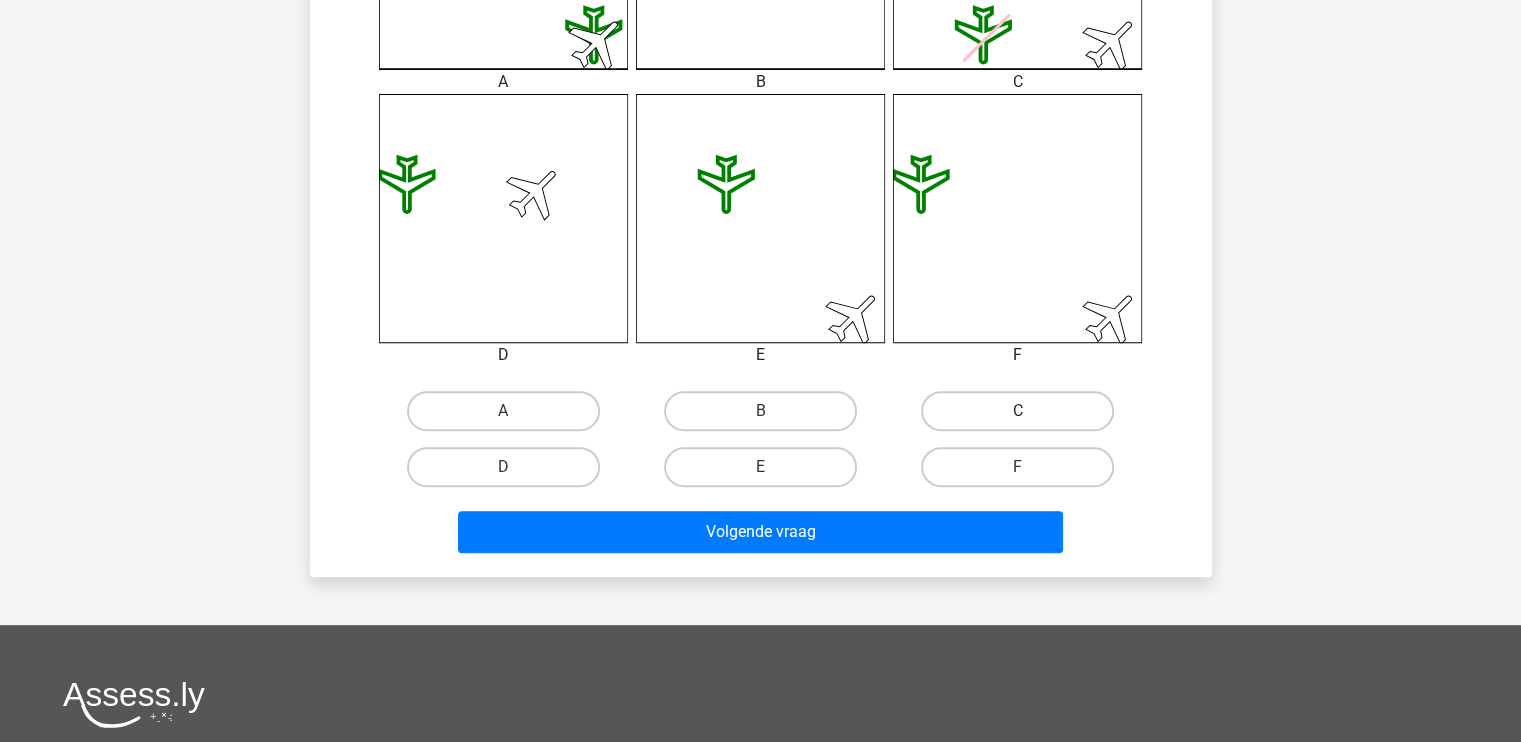 click on "C" at bounding box center [1017, 411] 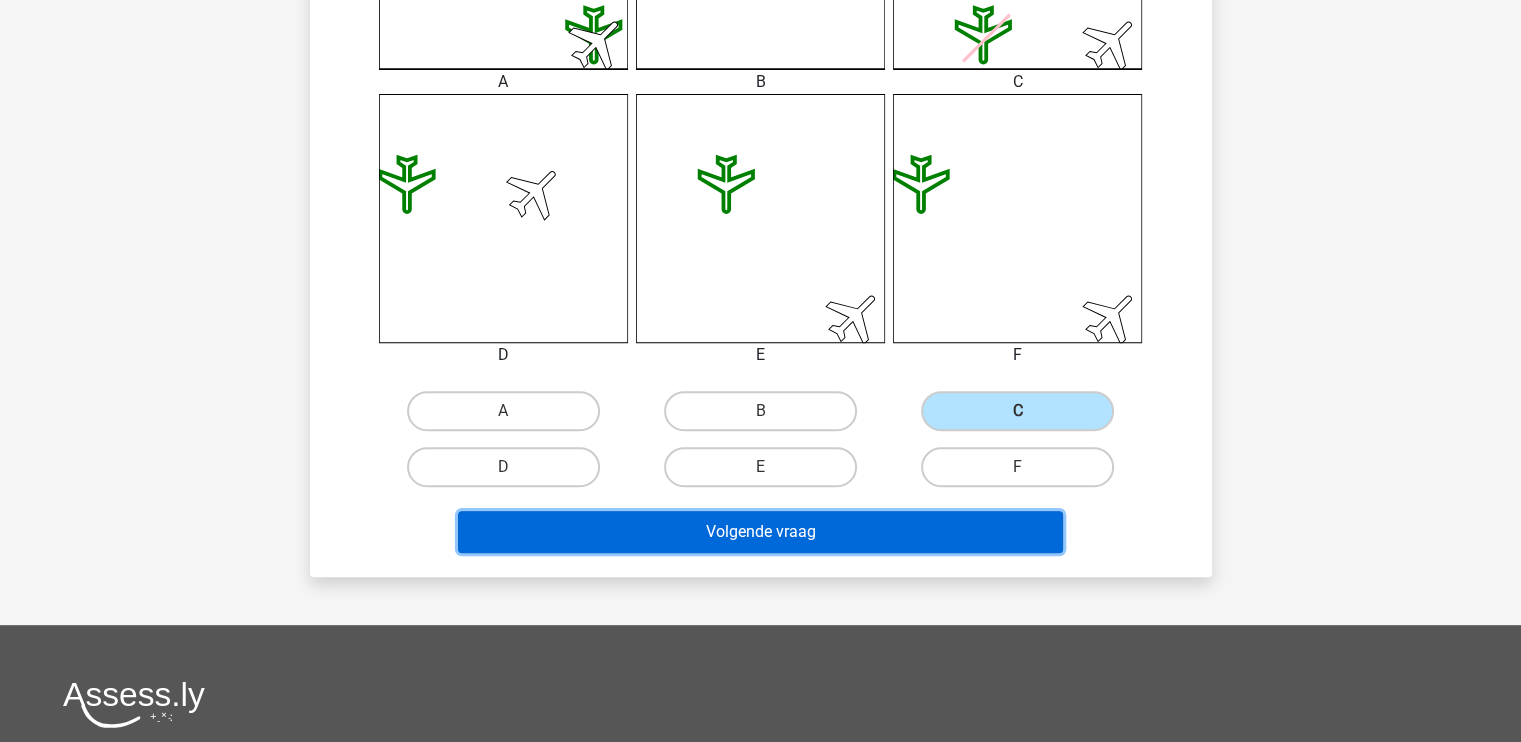 click on "Volgende vraag" at bounding box center [760, 532] 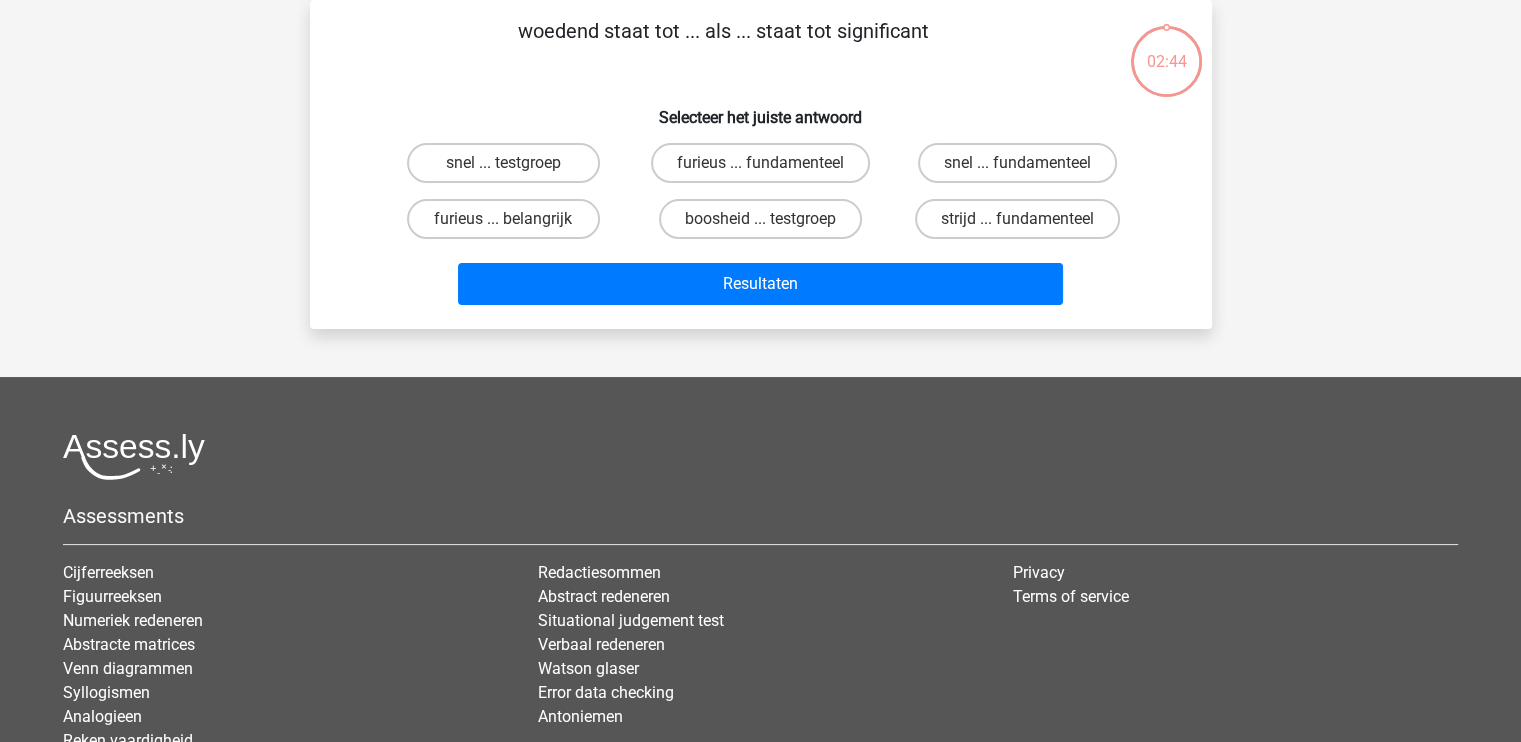 scroll, scrollTop: 0, scrollLeft: 0, axis: both 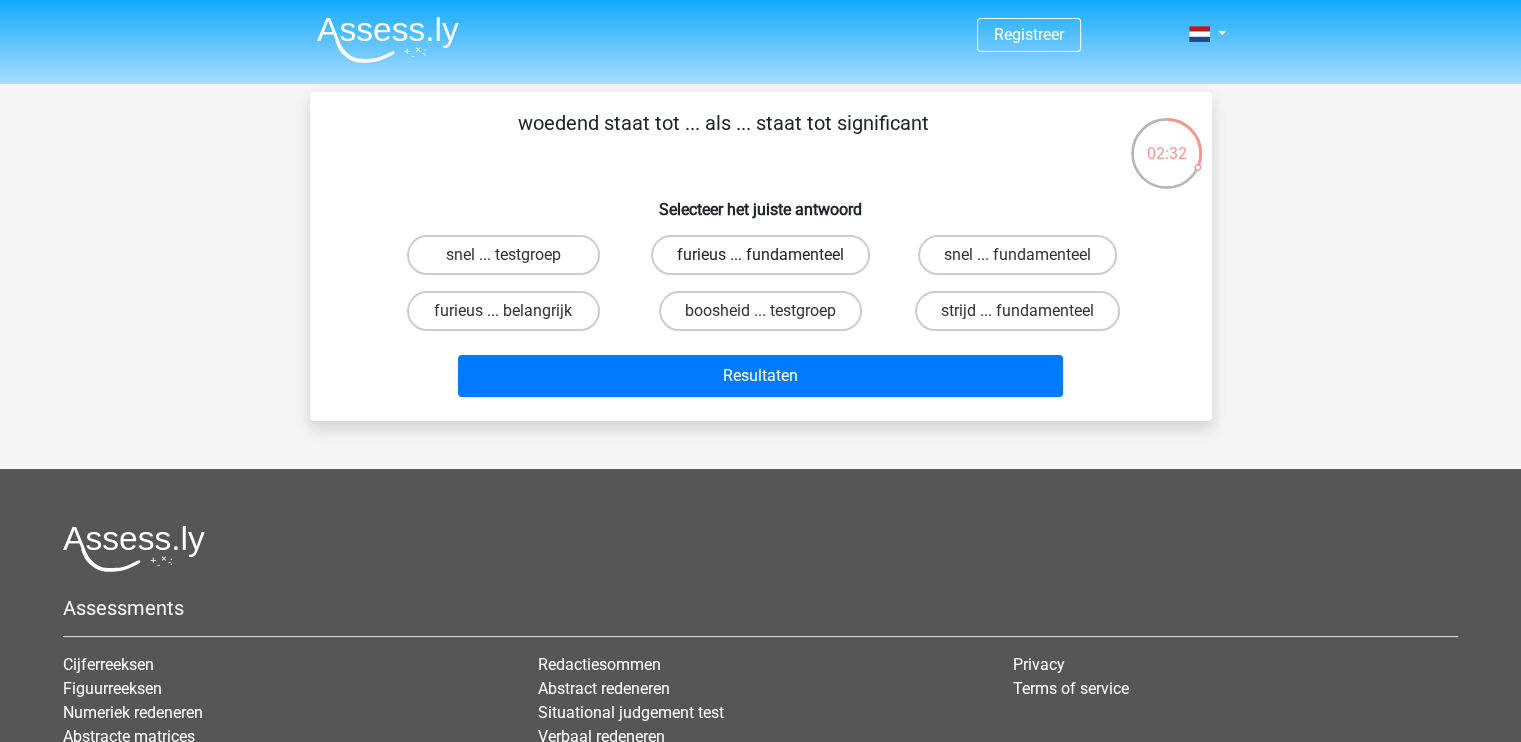 click on "furieus ... fundamenteel" at bounding box center [760, 255] 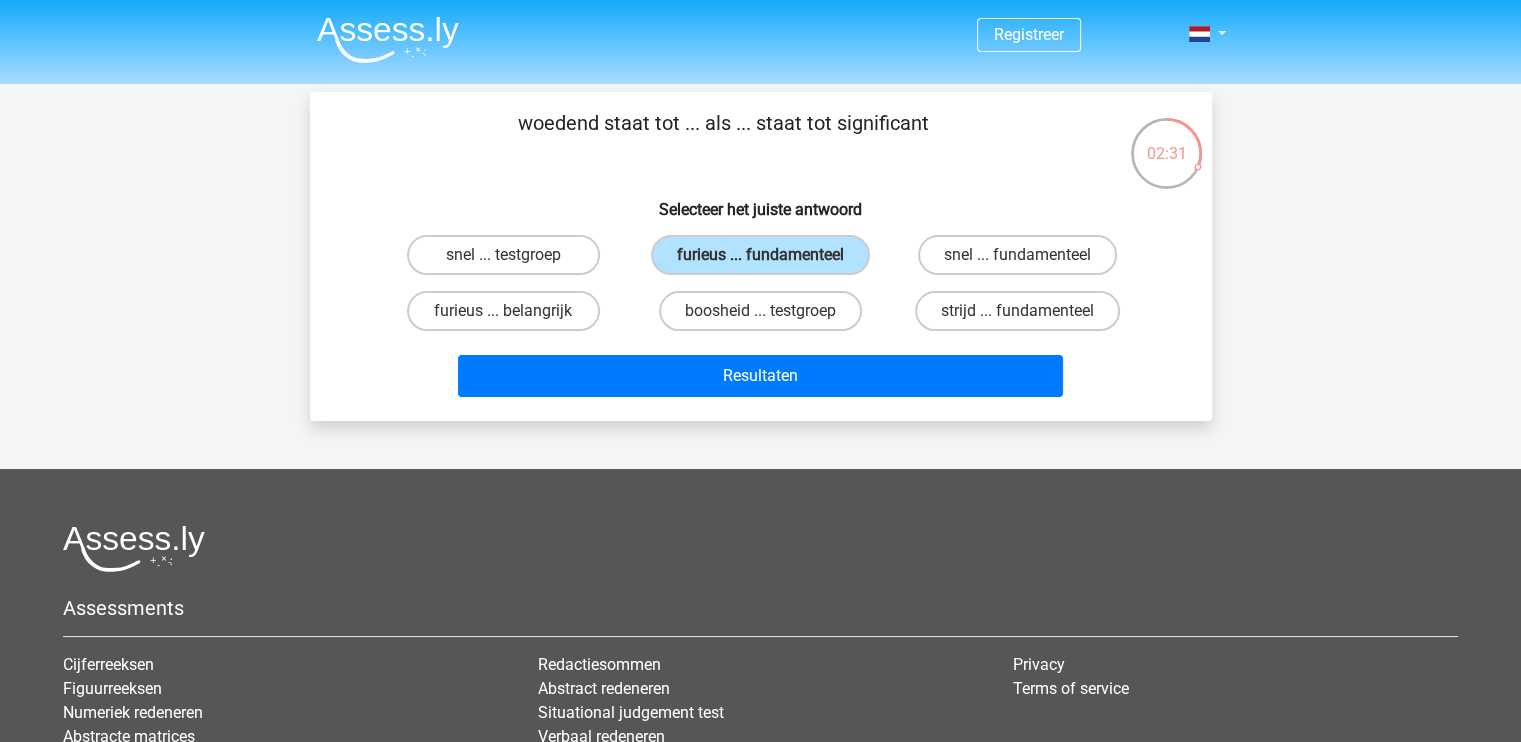 click on "Resultaten" at bounding box center [761, 372] 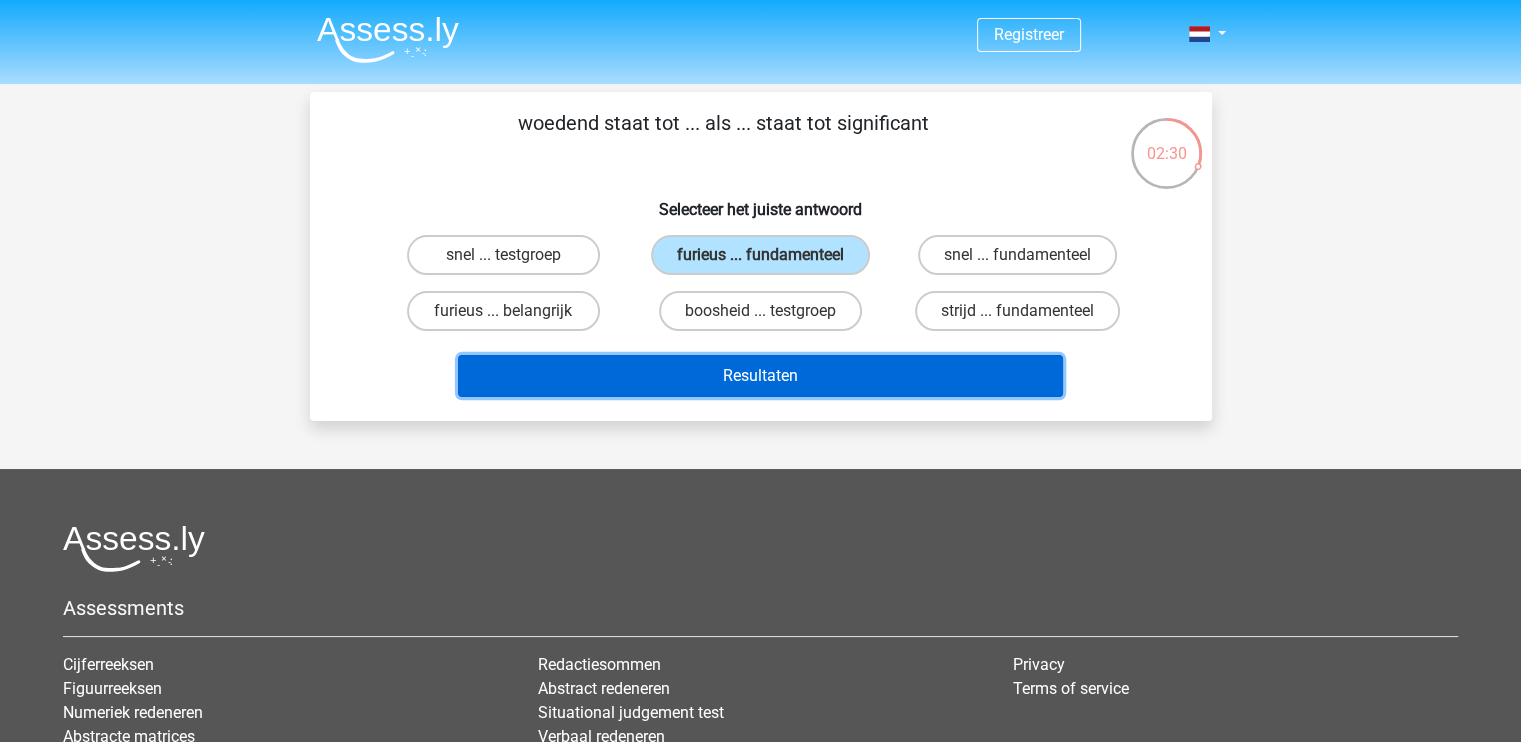 click on "Resultaten" at bounding box center [760, 376] 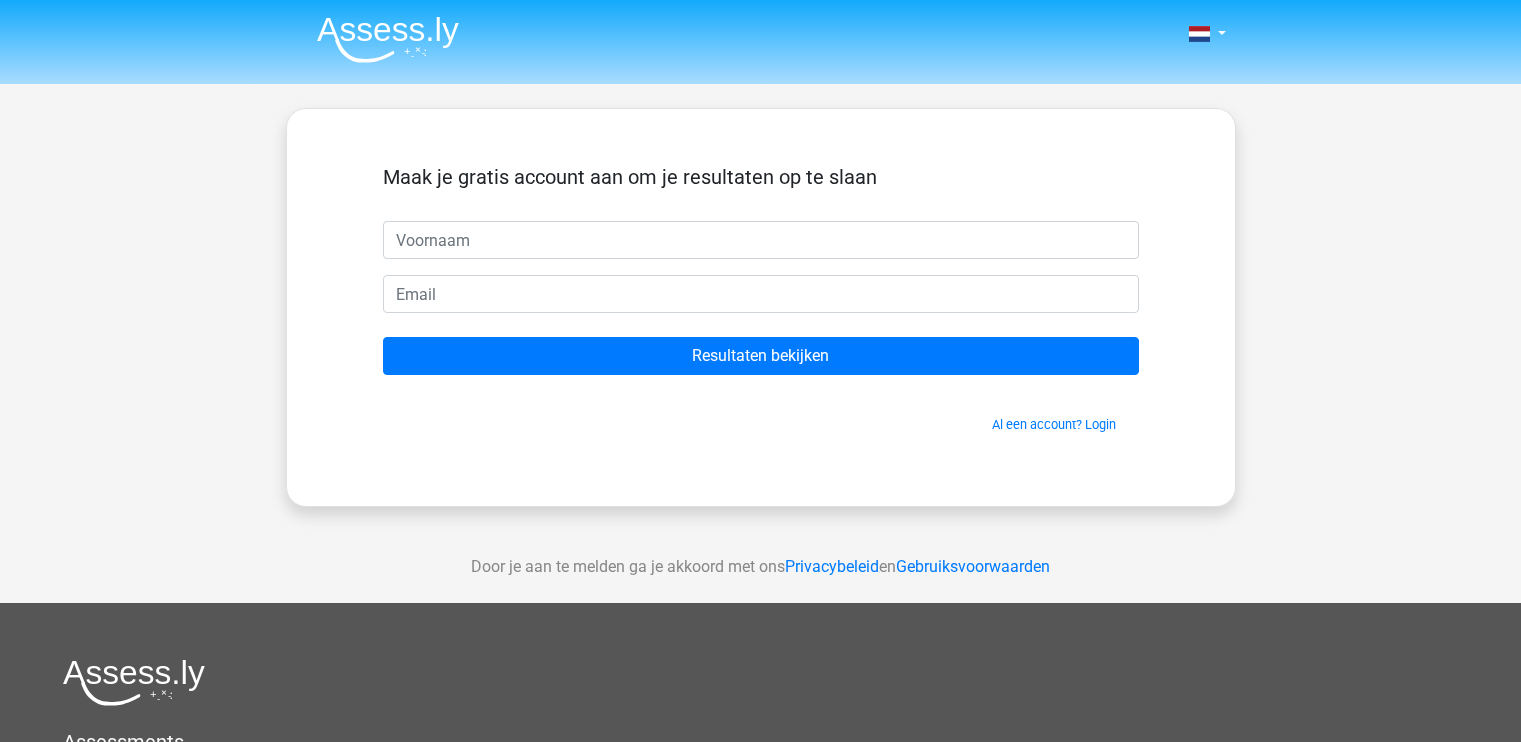 scroll, scrollTop: 0, scrollLeft: 0, axis: both 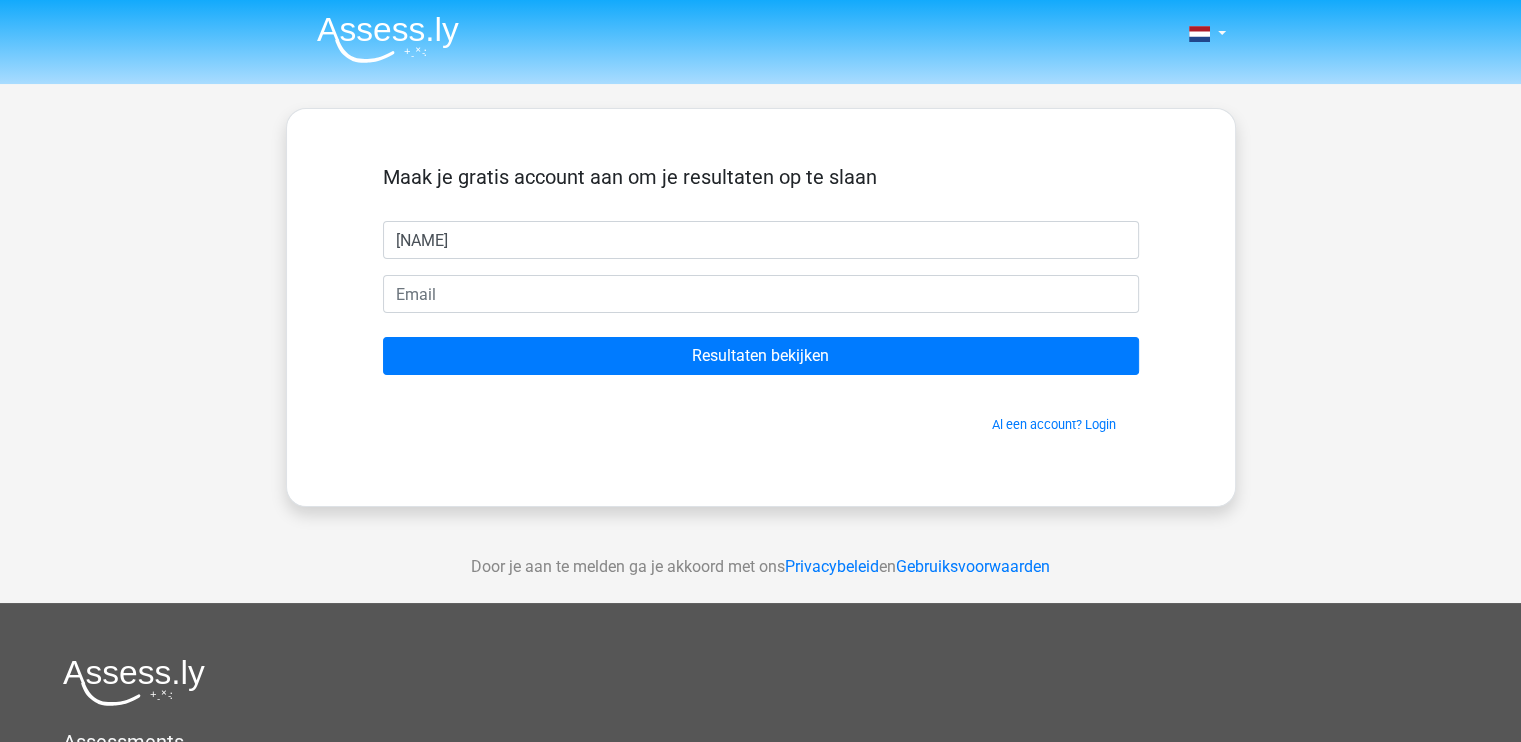 type on "[NAME]" 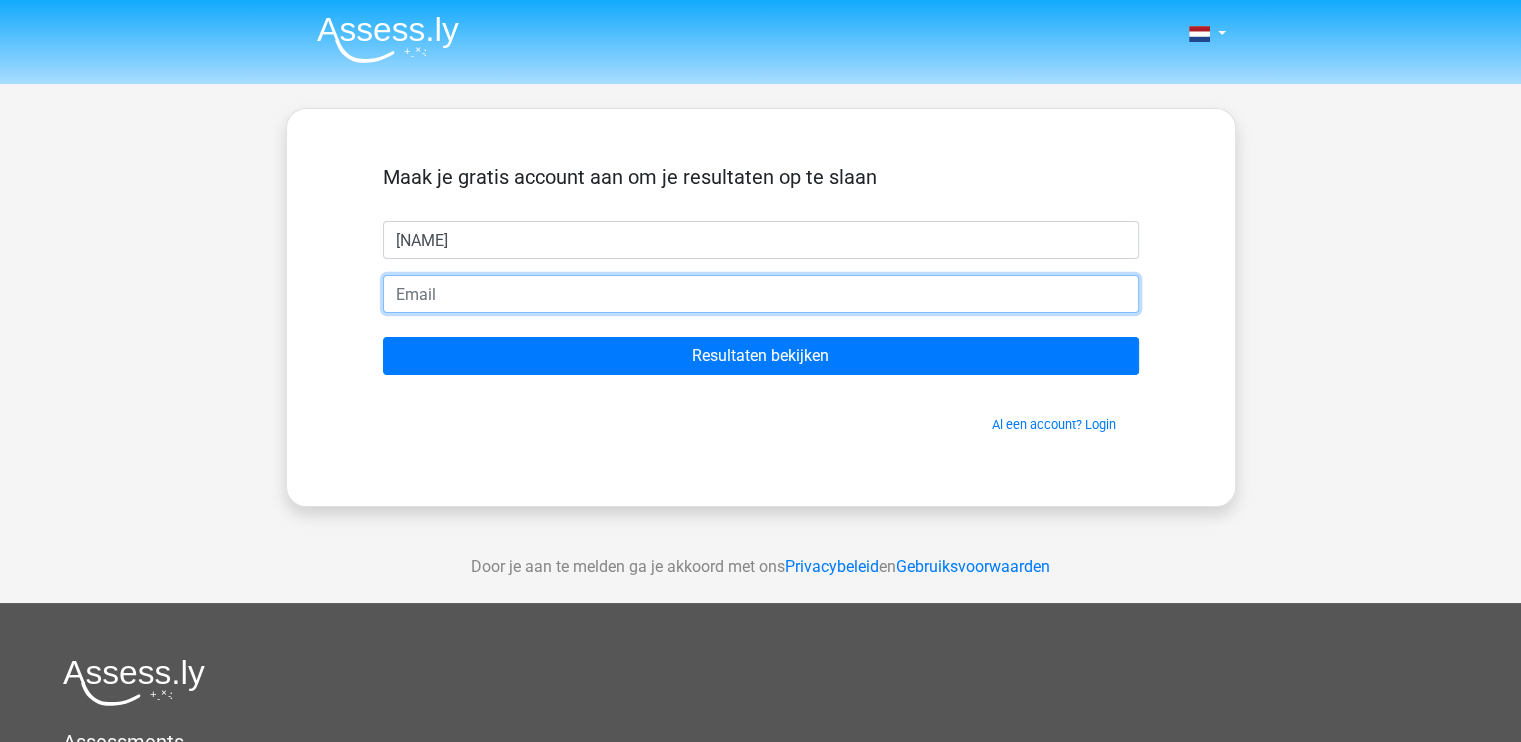 click at bounding box center (761, 294) 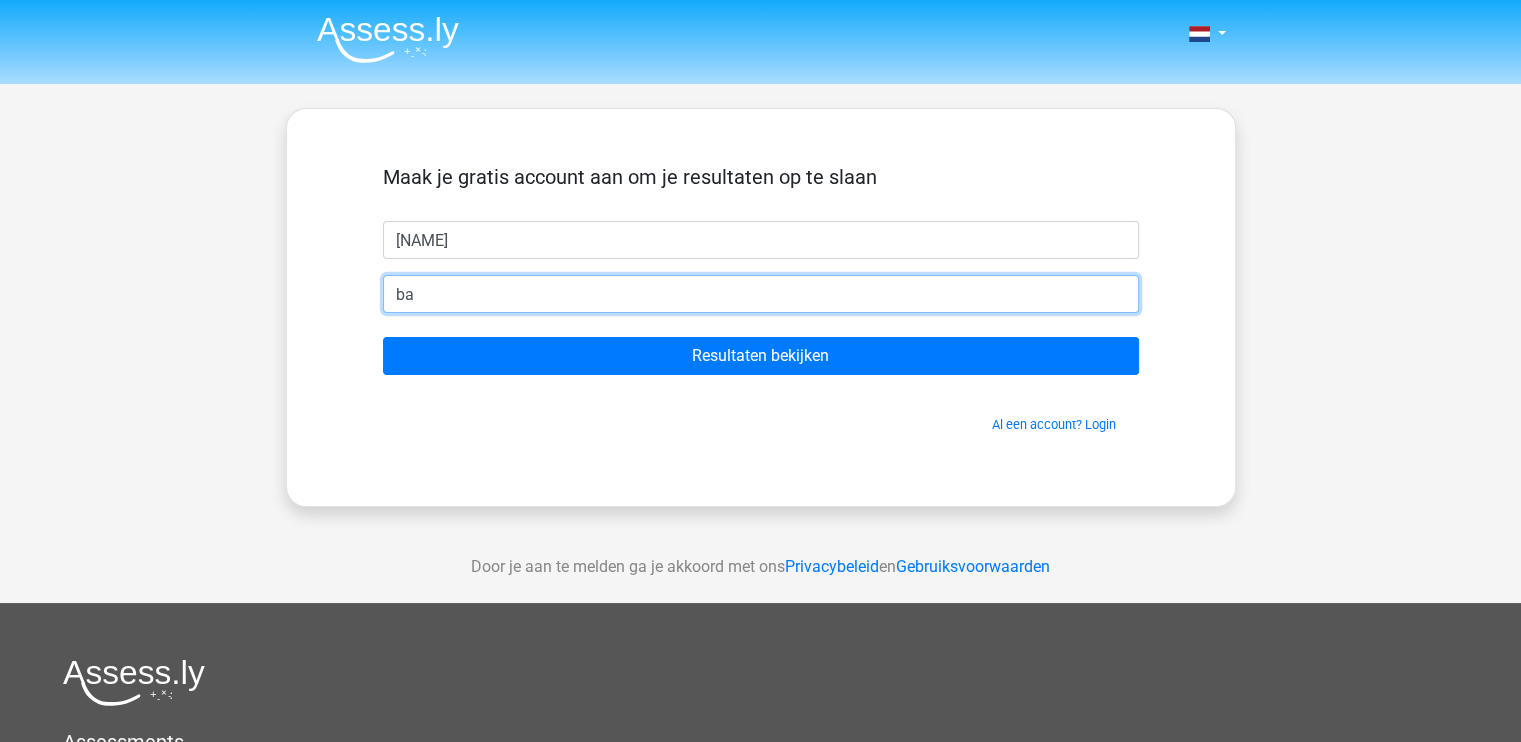 type on "[EMAIL]" 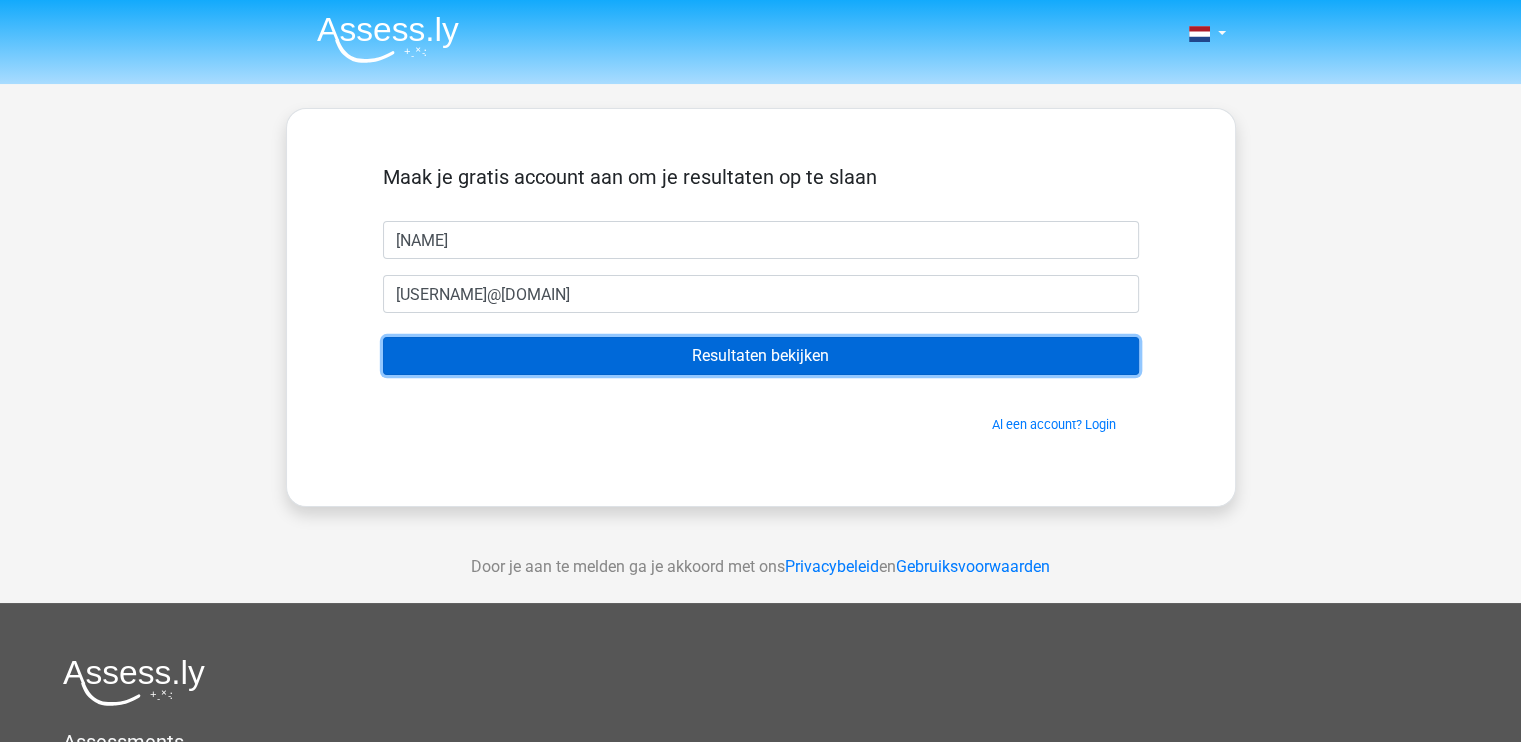 click on "Resultaten bekijken" at bounding box center (761, 356) 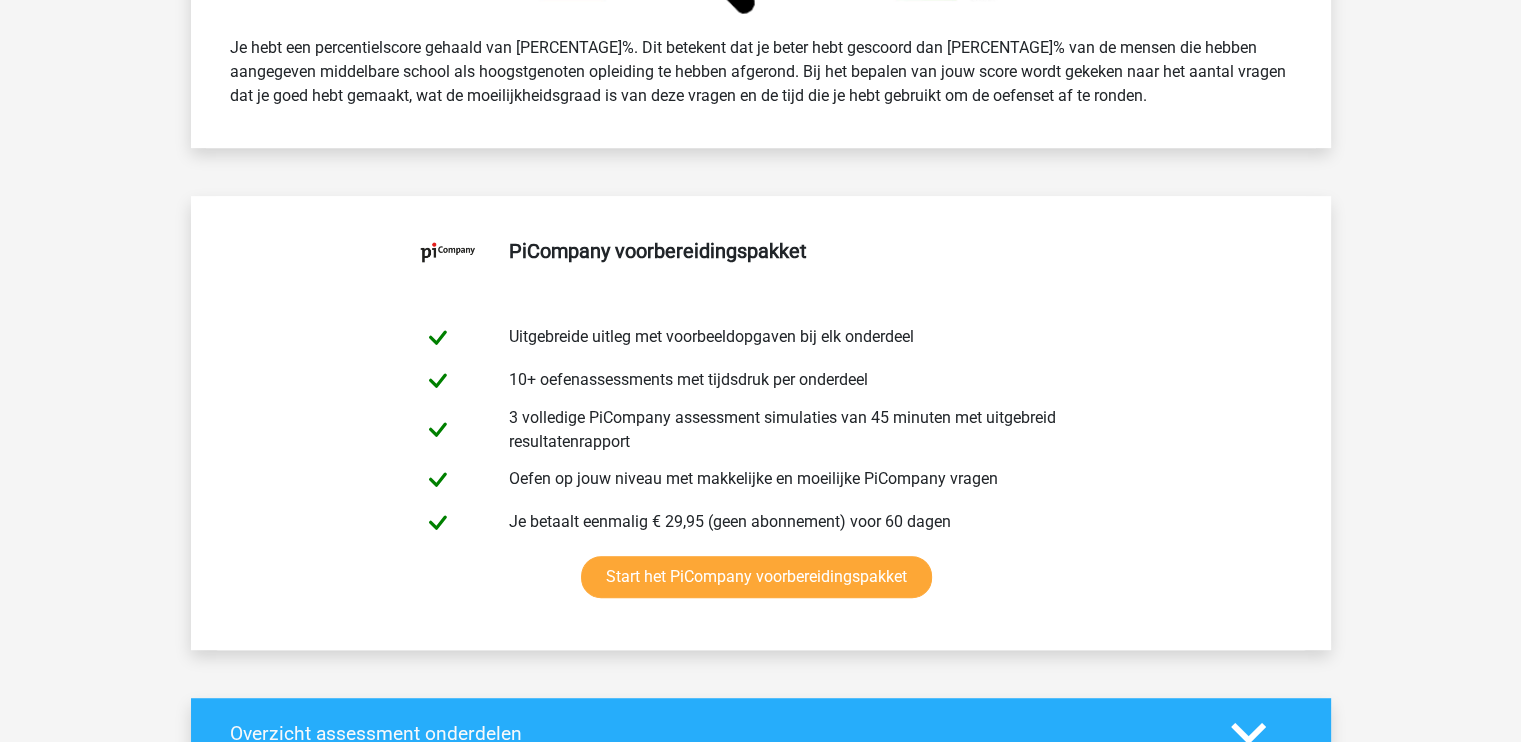 scroll, scrollTop: 898, scrollLeft: 0, axis: vertical 